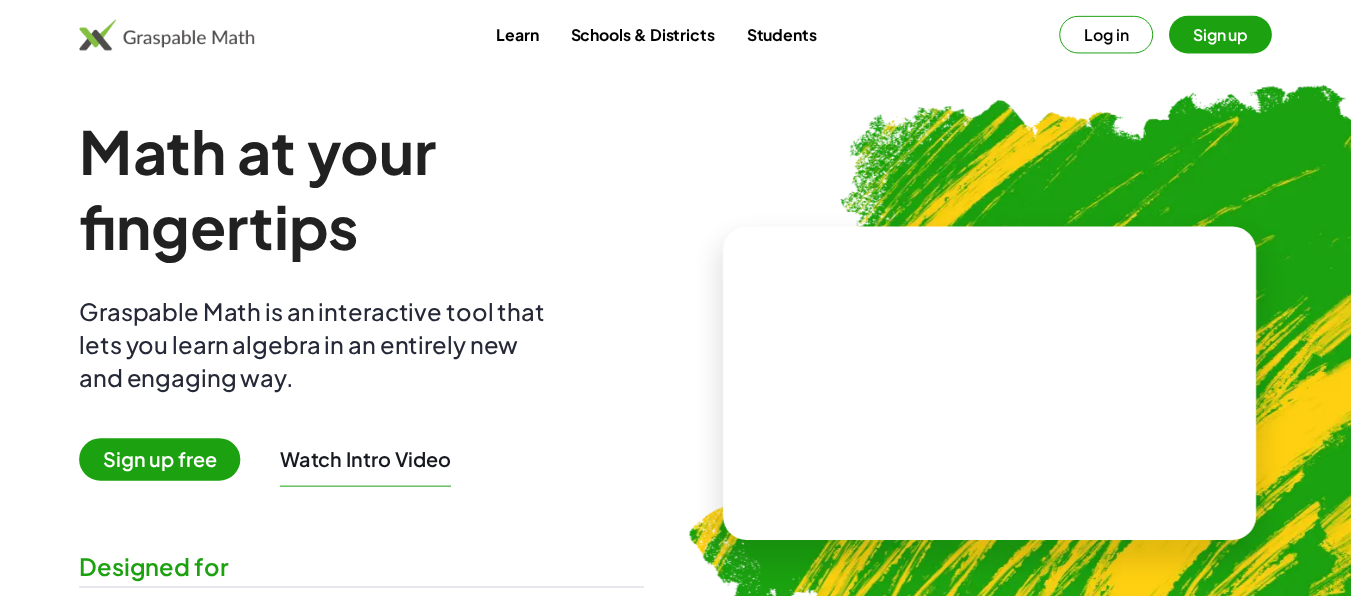 scroll, scrollTop: 0, scrollLeft: 0, axis: both 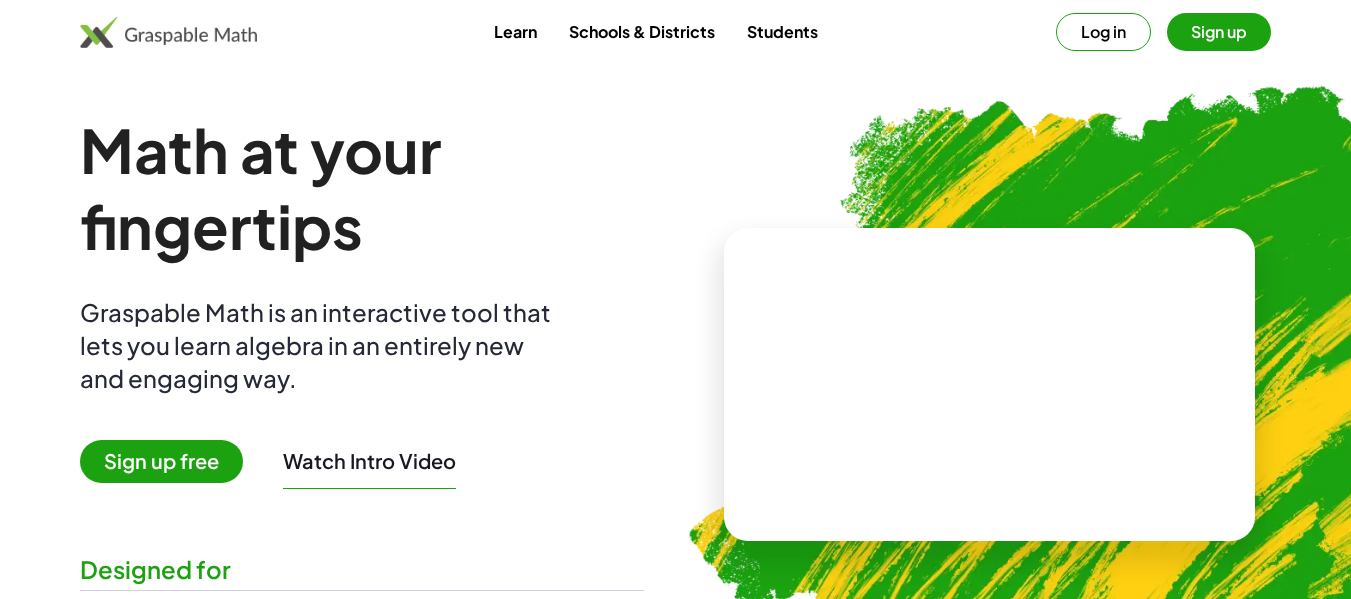 click on "Math at your fingertips Graspable Math is an interactive tool that lets you learn algebra in an entirely new and engaging way. Sign up free  Watch Intro Video   Designed for  Students Teachers Schools &   Administrators" at bounding box center (362, 384) 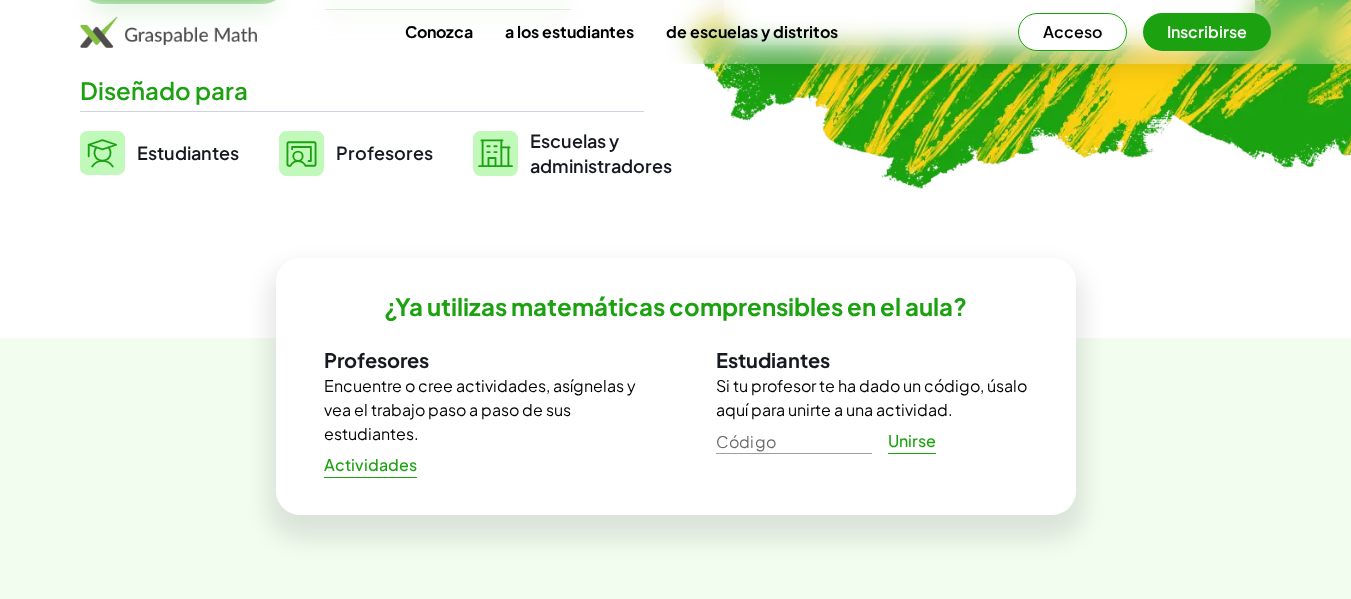 scroll, scrollTop: 500, scrollLeft: 0, axis: vertical 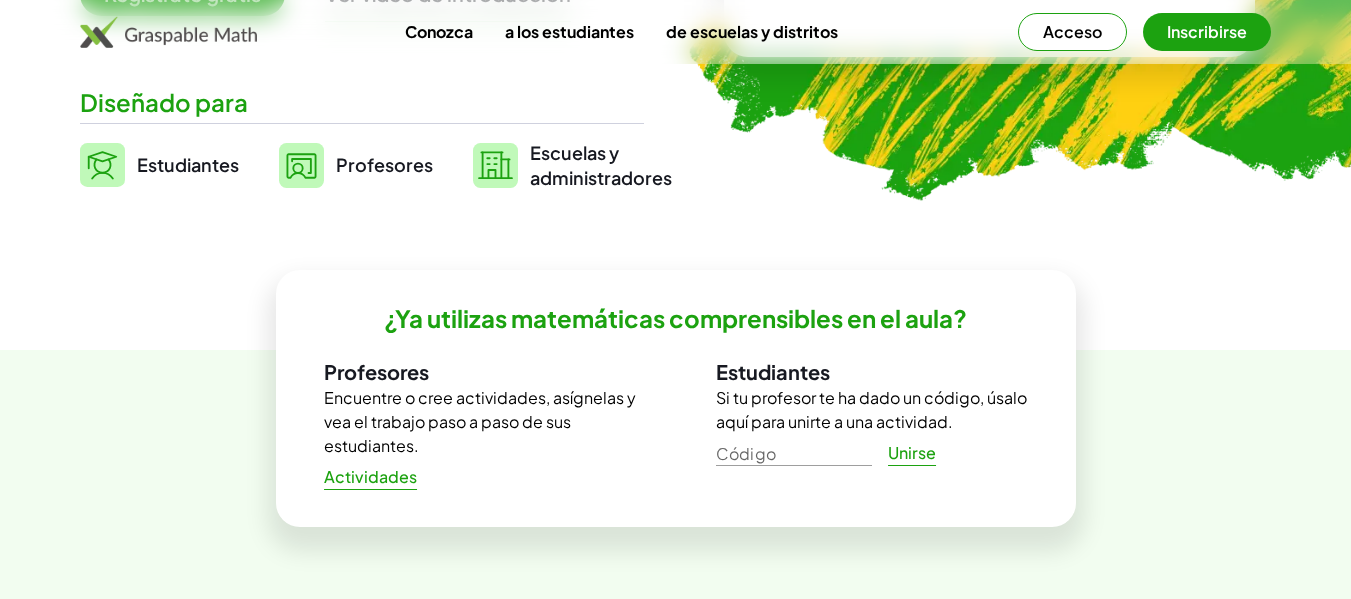 click on "Estudiantes" at bounding box center [188, 164] 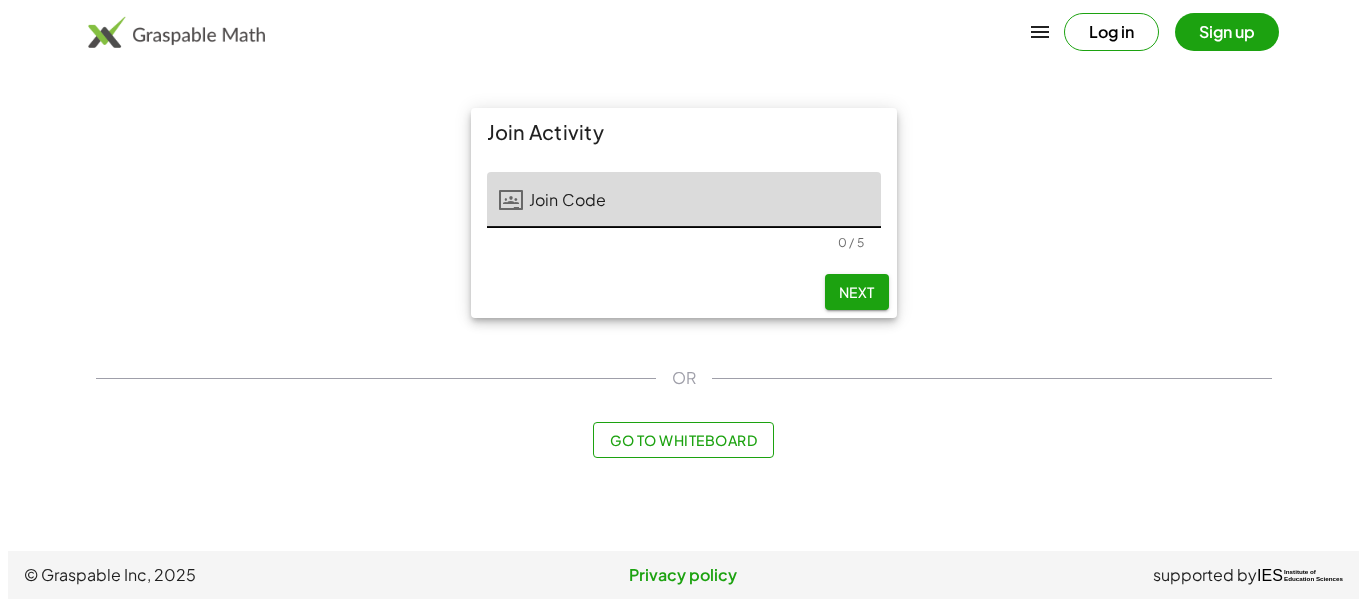 scroll, scrollTop: 0, scrollLeft: 0, axis: both 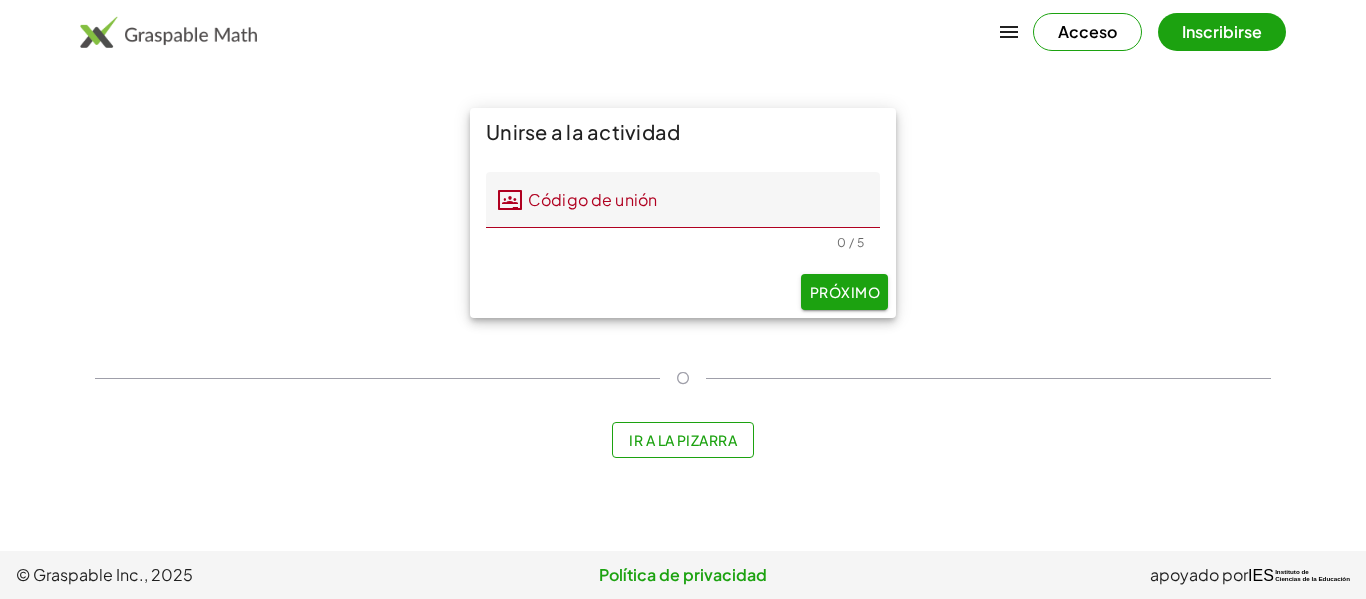 click on "Inscribirse" at bounding box center [1222, 32] 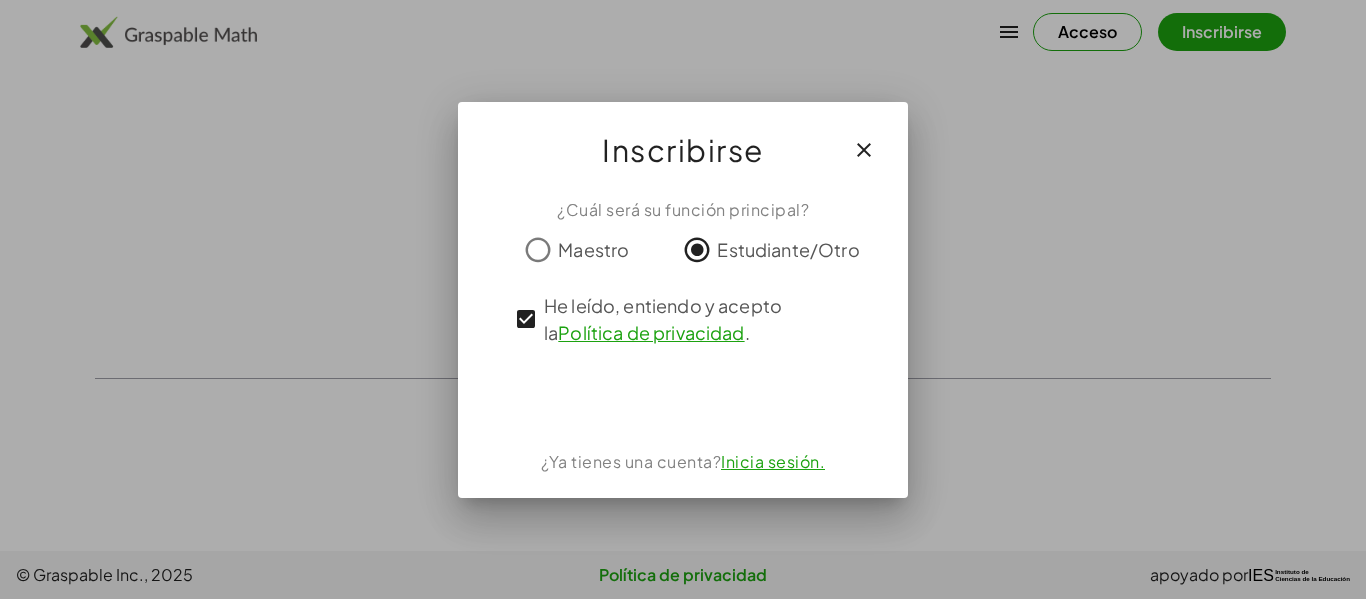 click 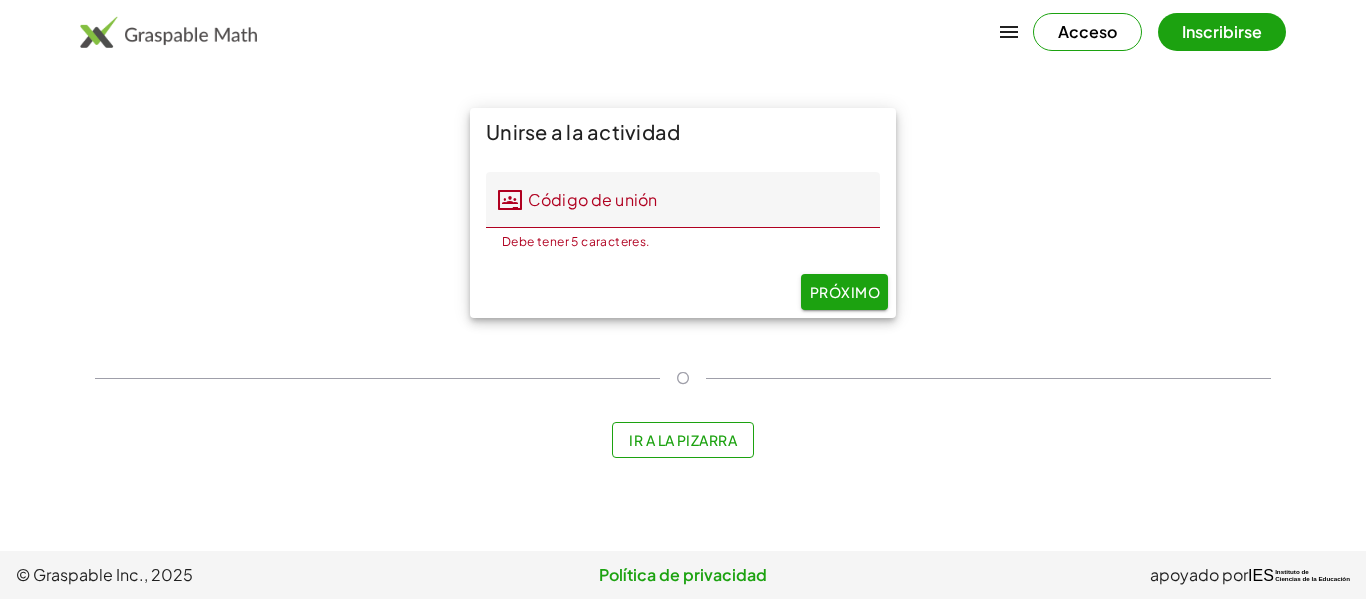 click on "Acceso" at bounding box center [1087, 31] 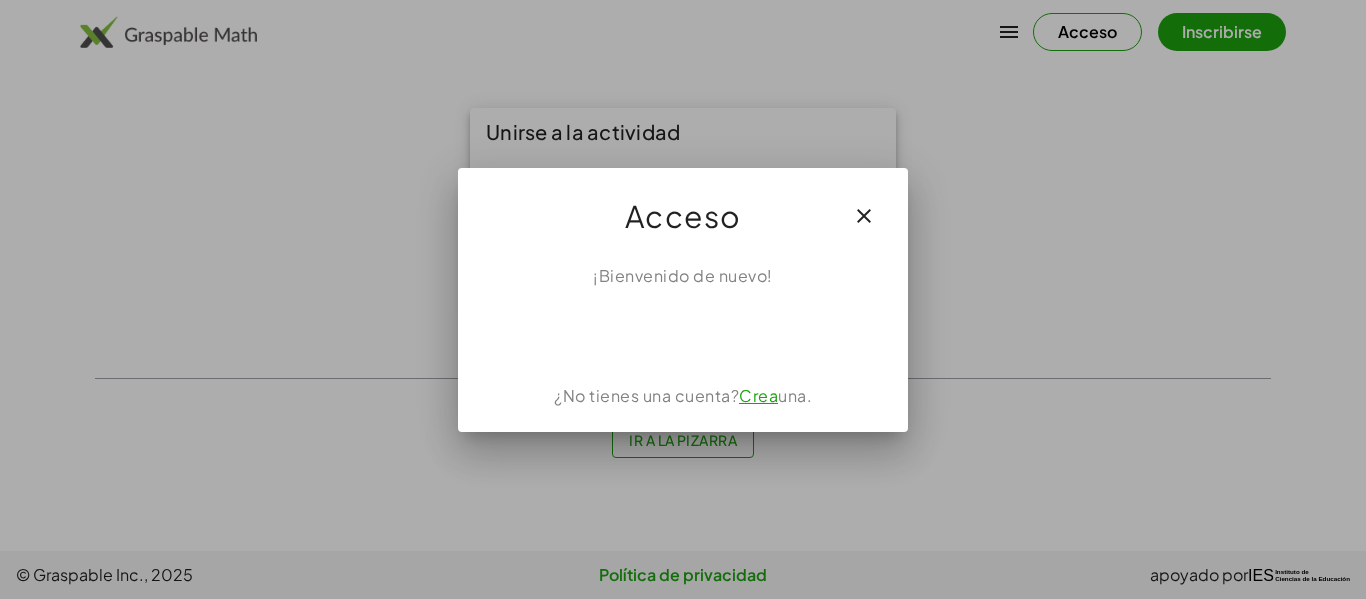 drag, startPoint x: 1099, startPoint y: 29, endPoint x: 707, endPoint y: 229, distance: 440.07272 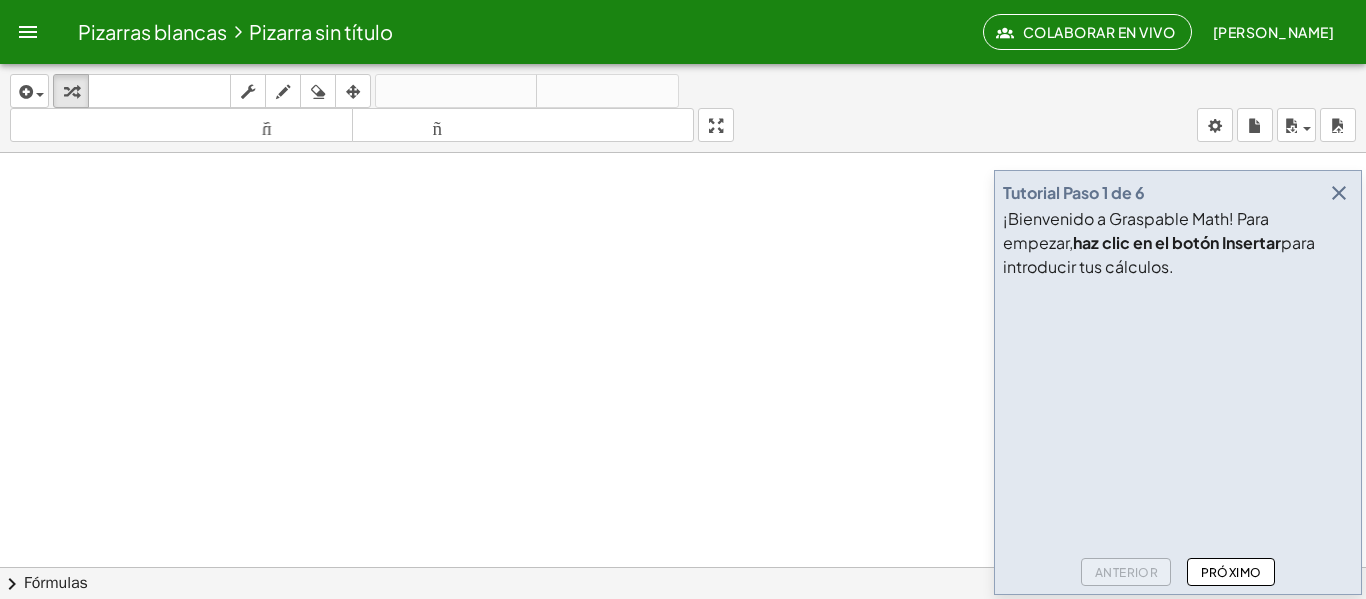 click on "Próximo" at bounding box center (1231, 572) 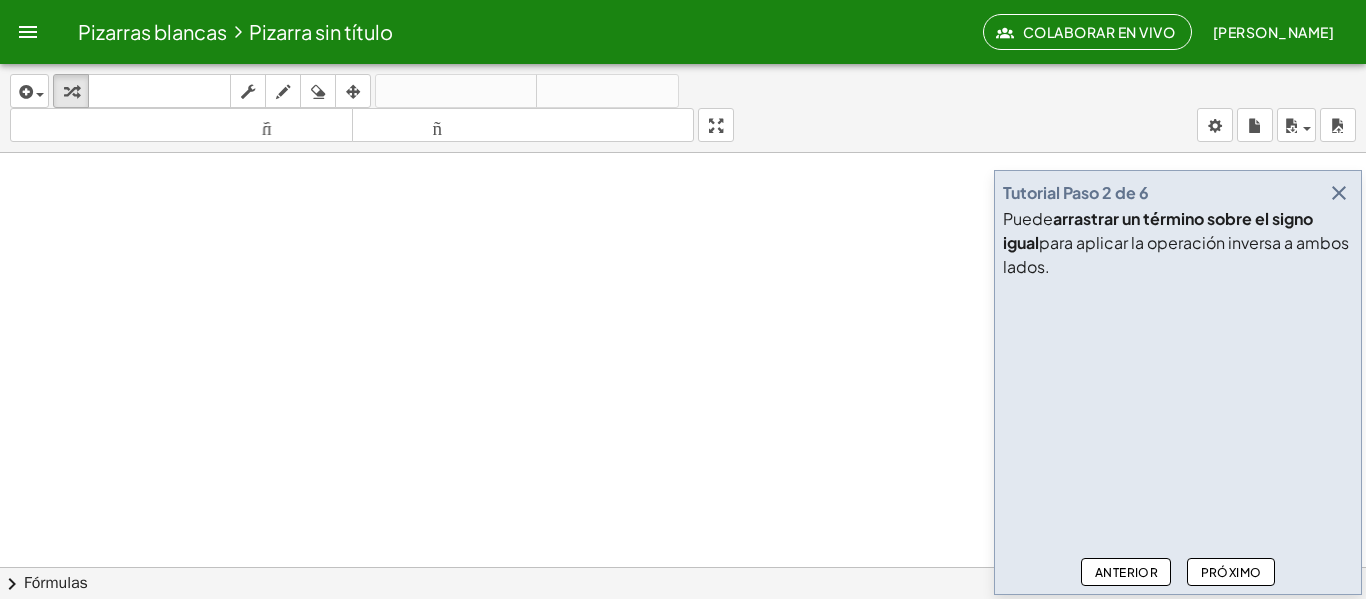 click on "Próximo" at bounding box center (1231, 572) 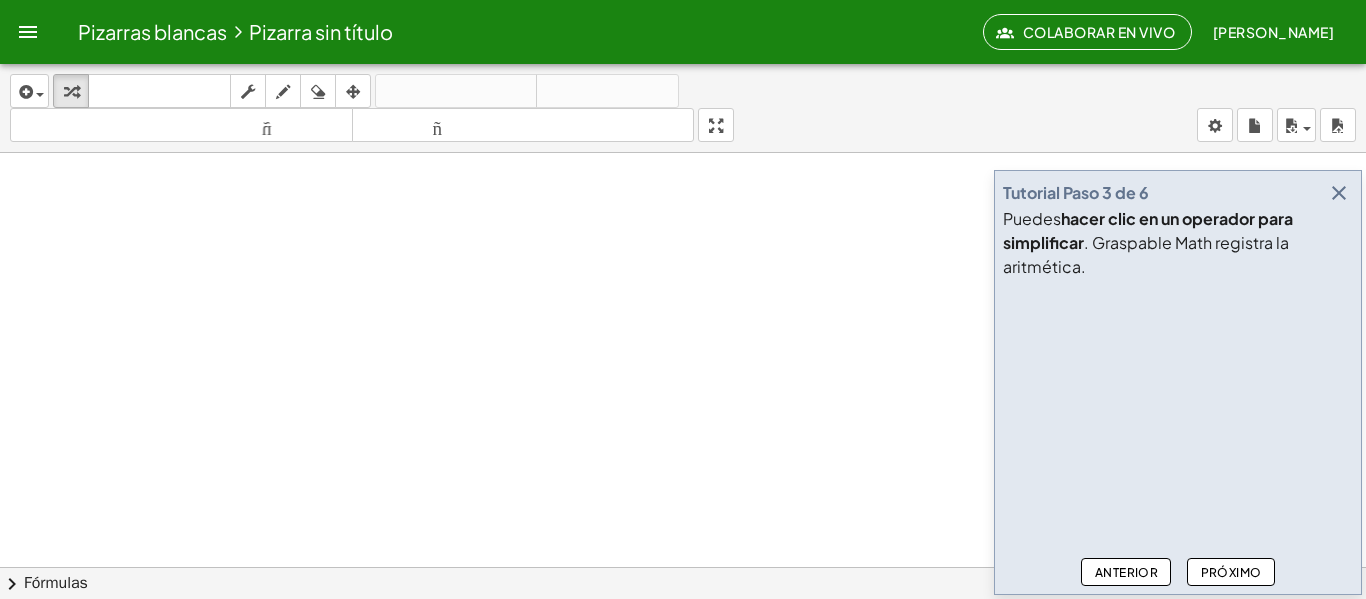 click on "Próximo" at bounding box center [1231, 572] 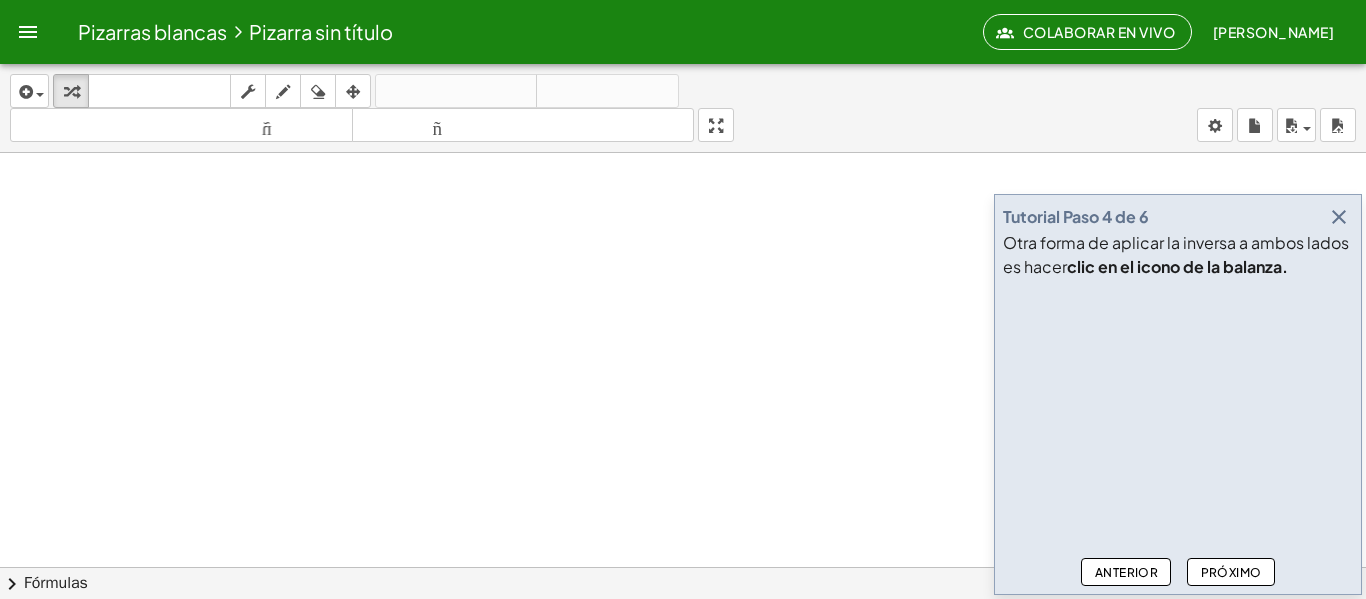 click at bounding box center [683, 645] 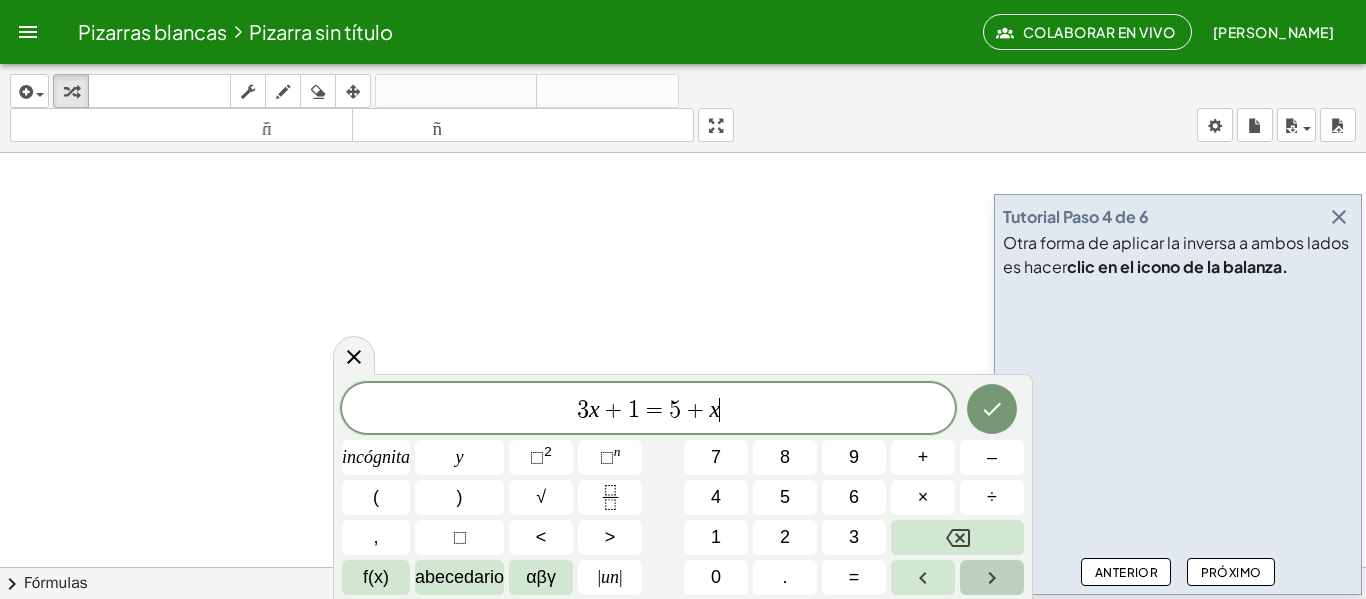 click at bounding box center (992, 577) 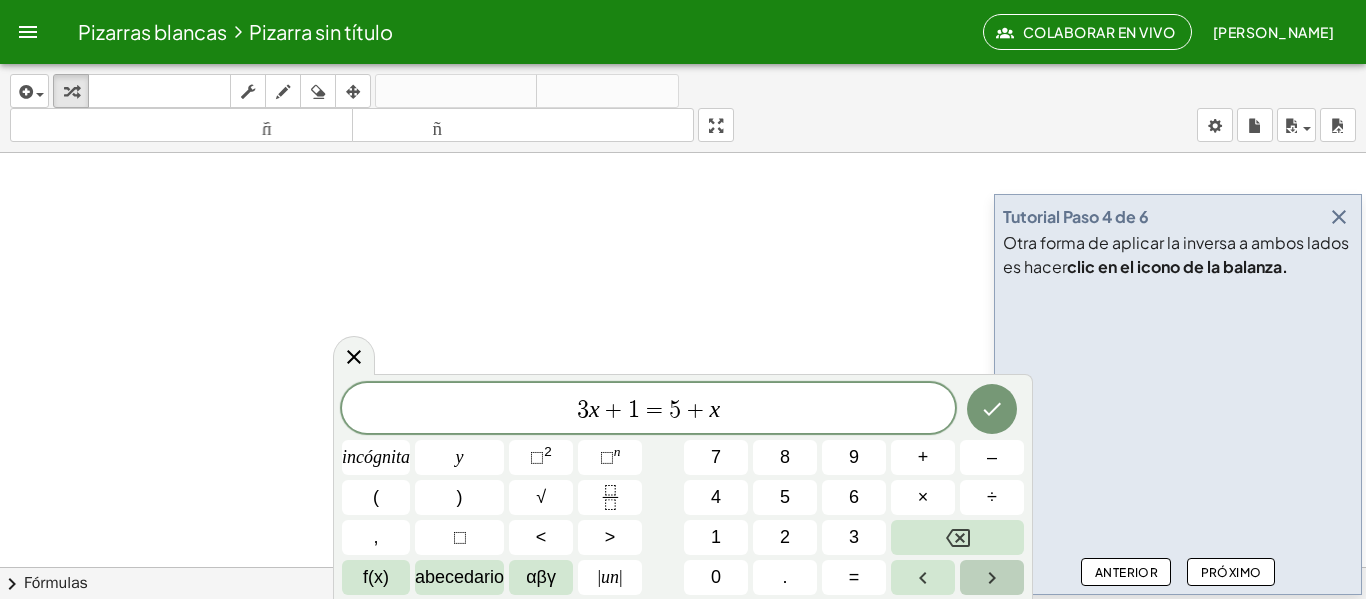 click 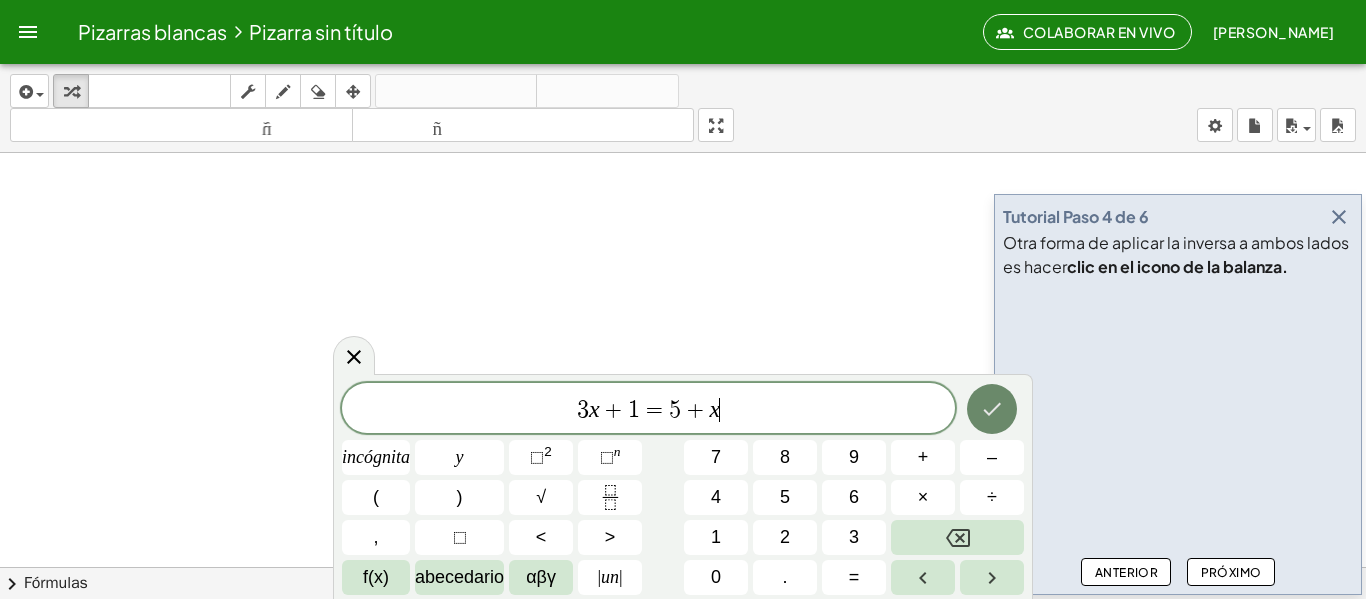 click 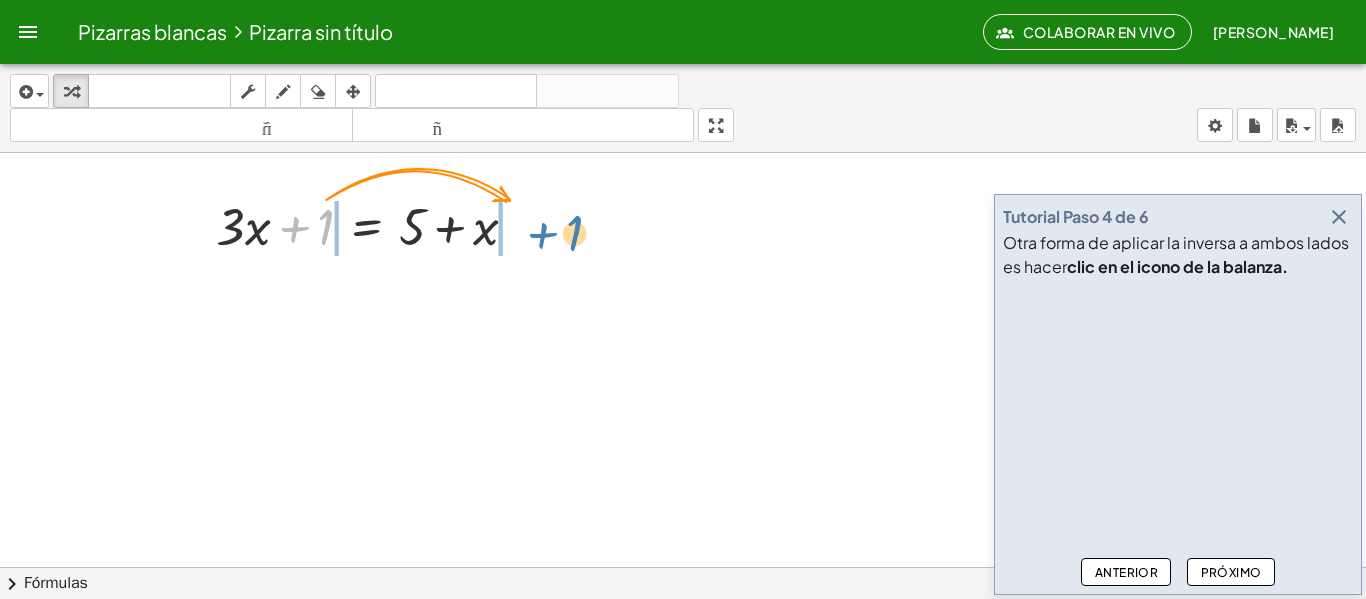 drag, startPoint x: 326, startPoint y: 199, endPoint x: 575, endPoint y: 205, distance: 249.07228 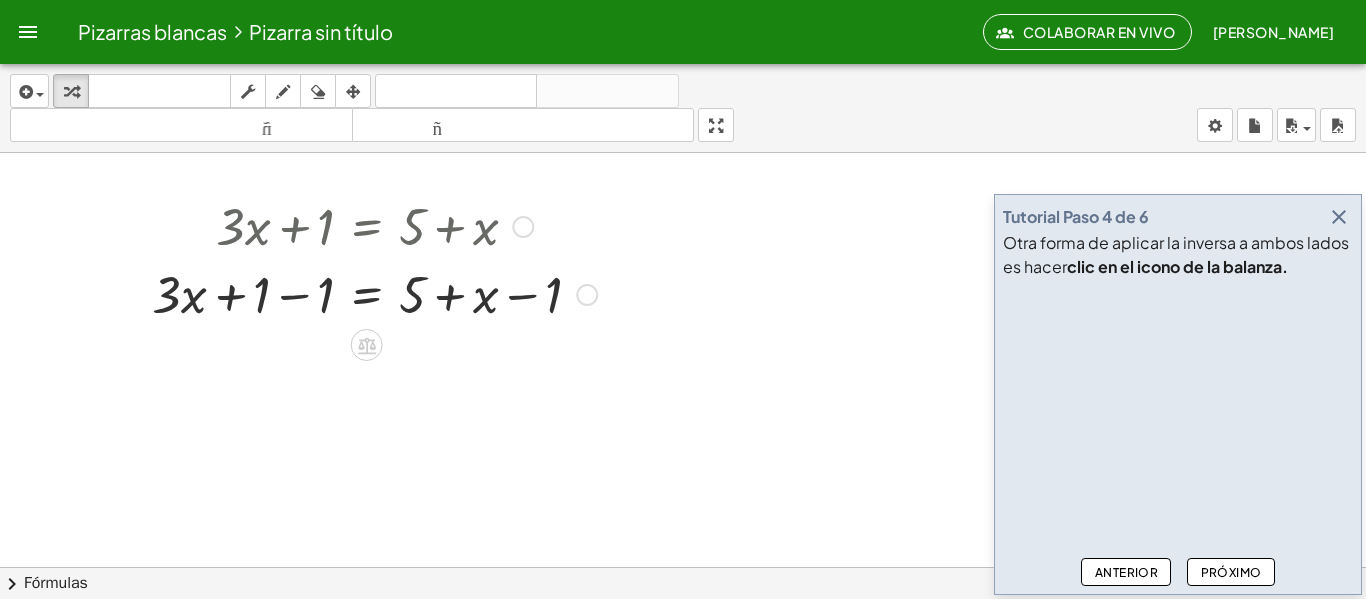 click at bounding box center [523, 227] 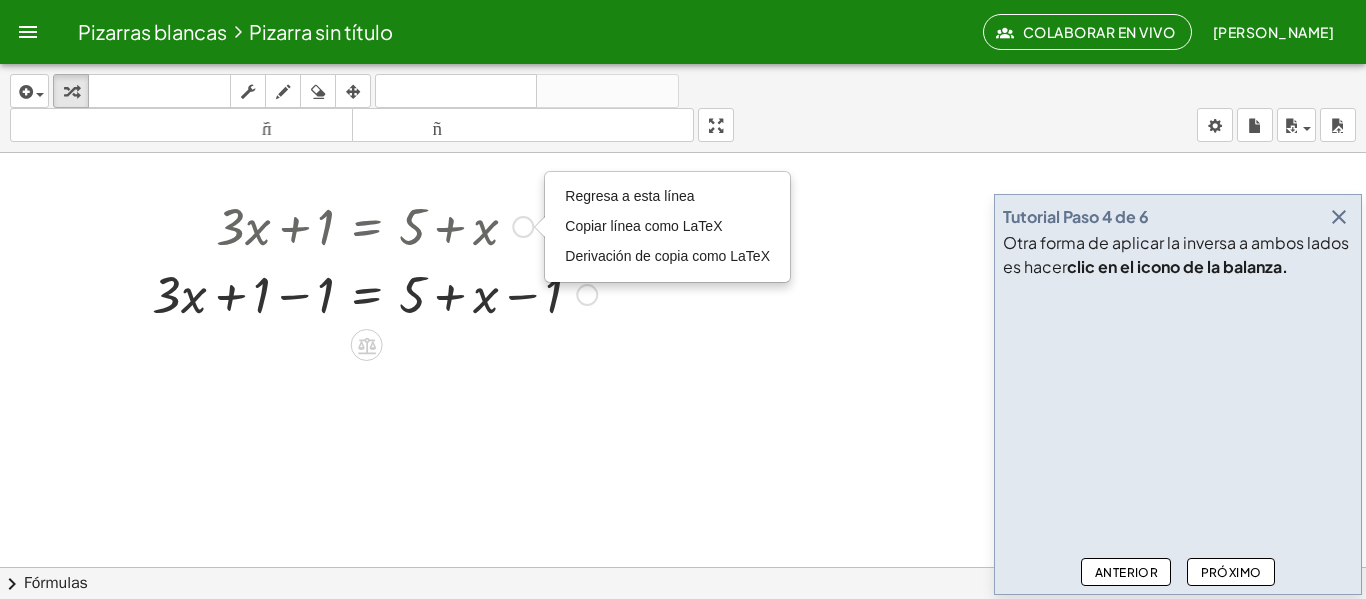 click on "Regresa a esta línea Copiar línea como LaTeX Derivación de copia como LaTeX" at bounding box center [523, 227] 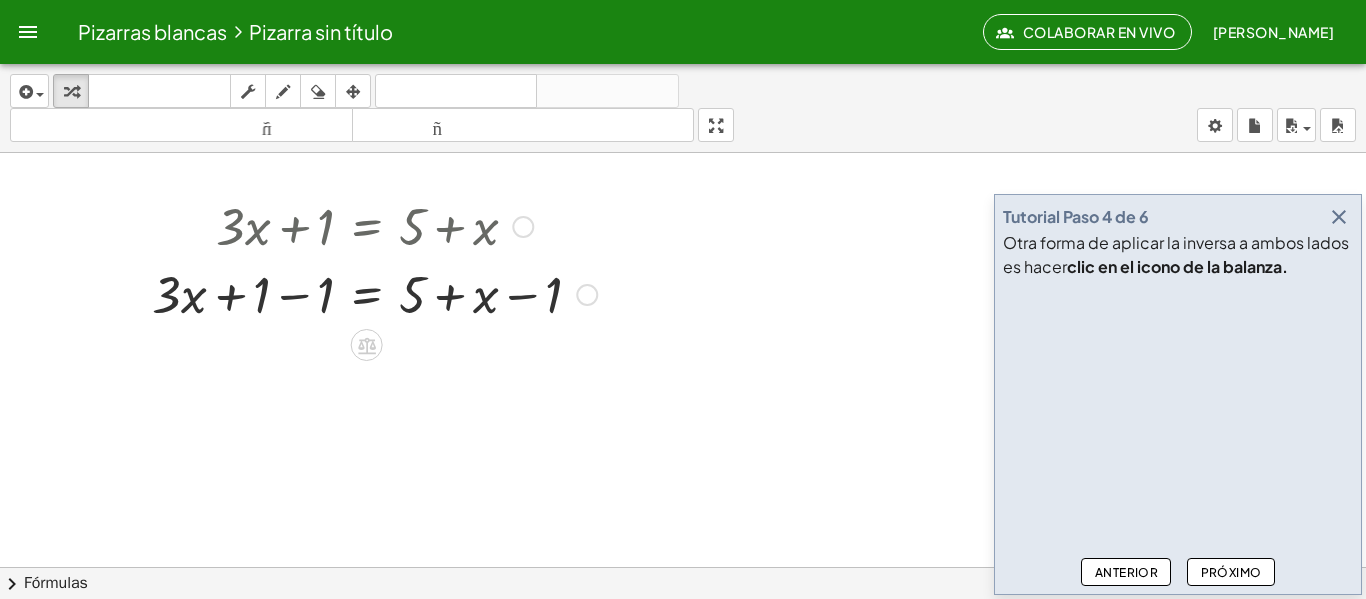 click at bounding box center (374, 293) 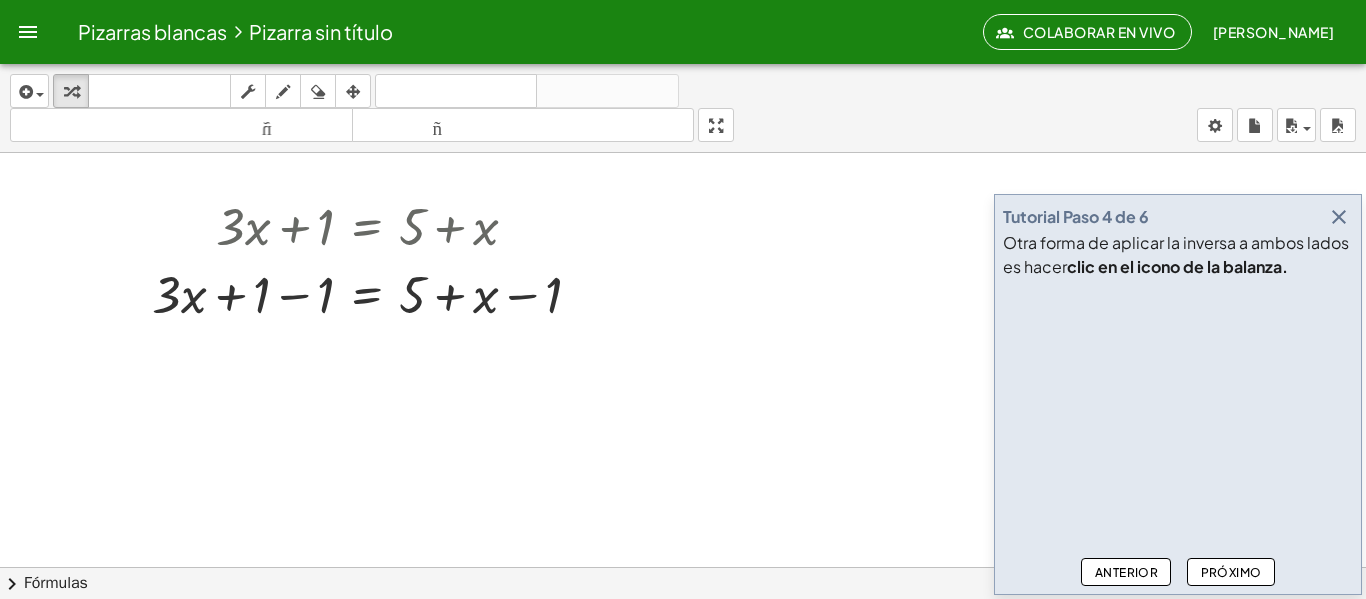 click at bounding box center [318, 91] 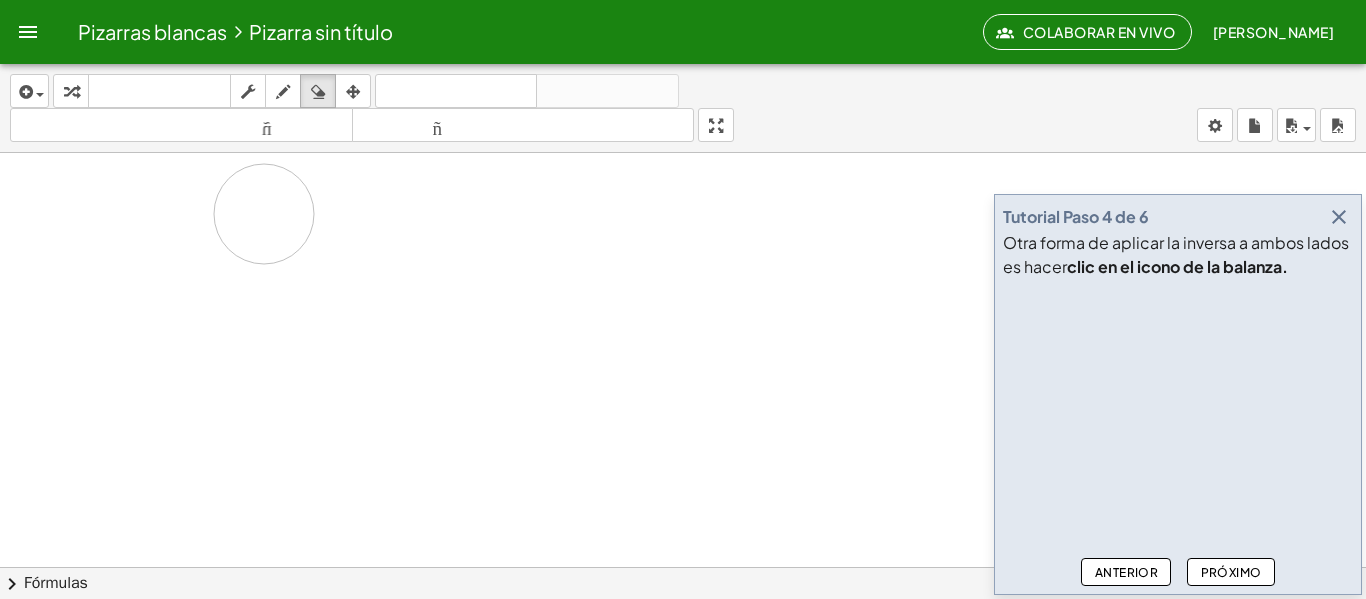 drag, startPoint x: 430, startPoint y: 284, endPoint x: 1171, endPoint y: 333, distance: 742.61835 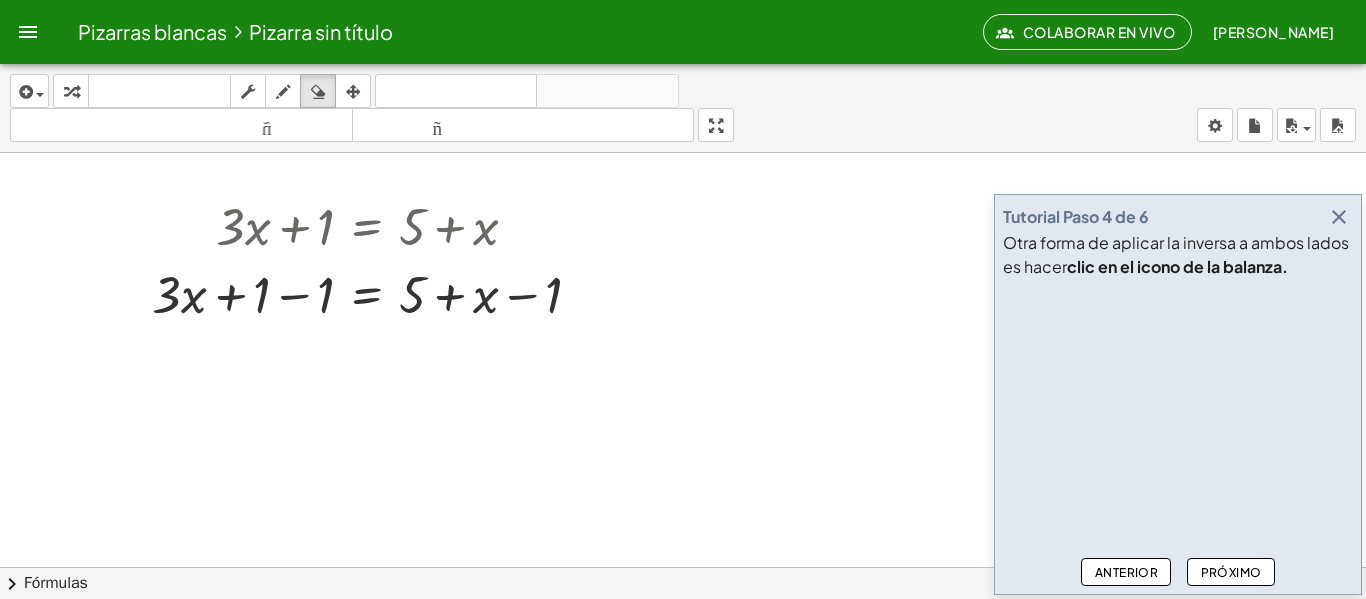 click at bounding box center (683, 645) 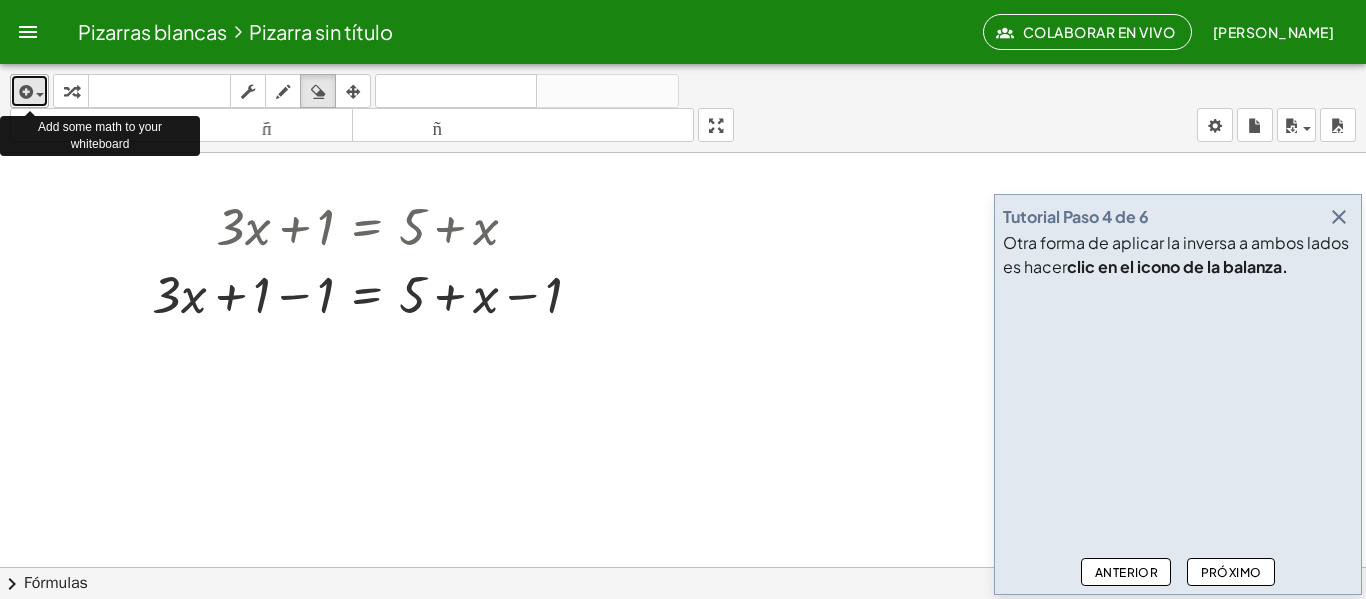click at bounding box center (35, 94) 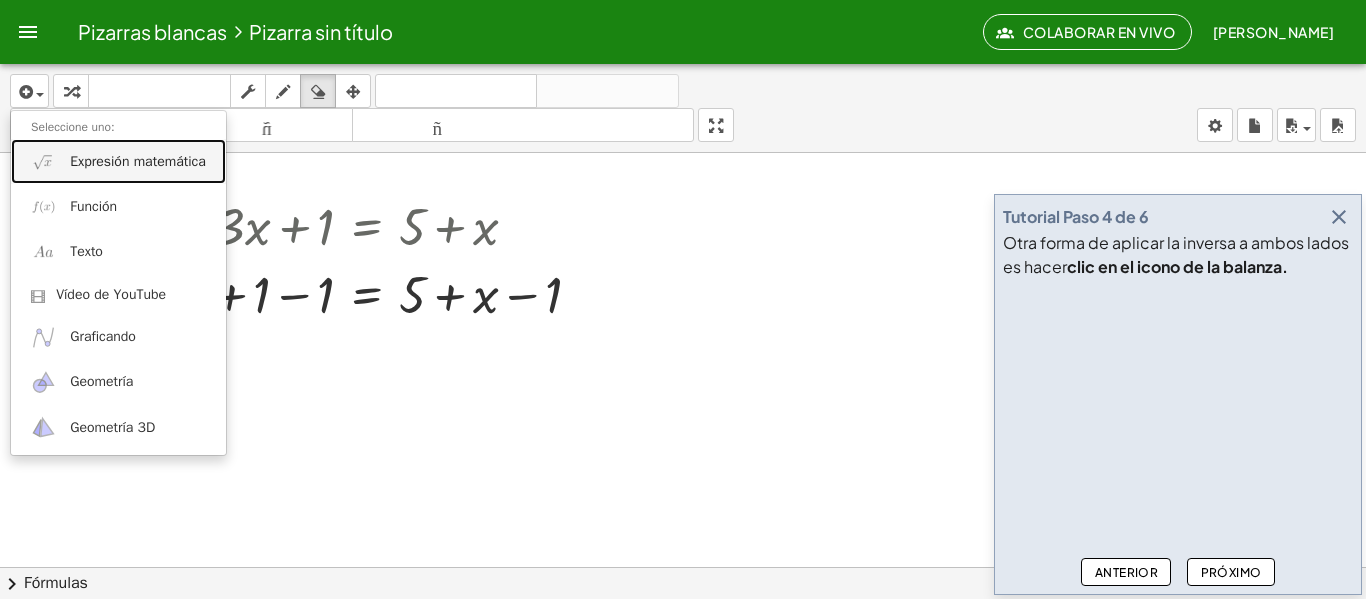 click on "Expresión matemática" at bounding box center (118, 161) 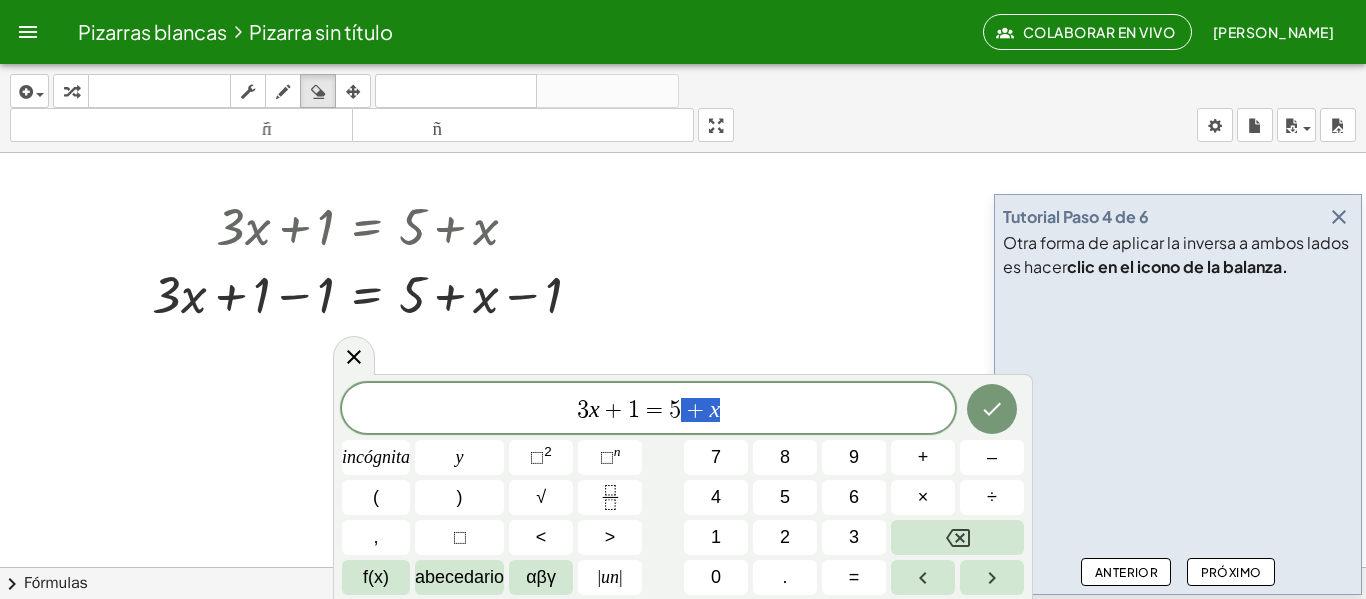 drag, startPoint x: 746, startPoint y: 412, endPoint x: 658, endPoint y: 397, distance: 89.26926 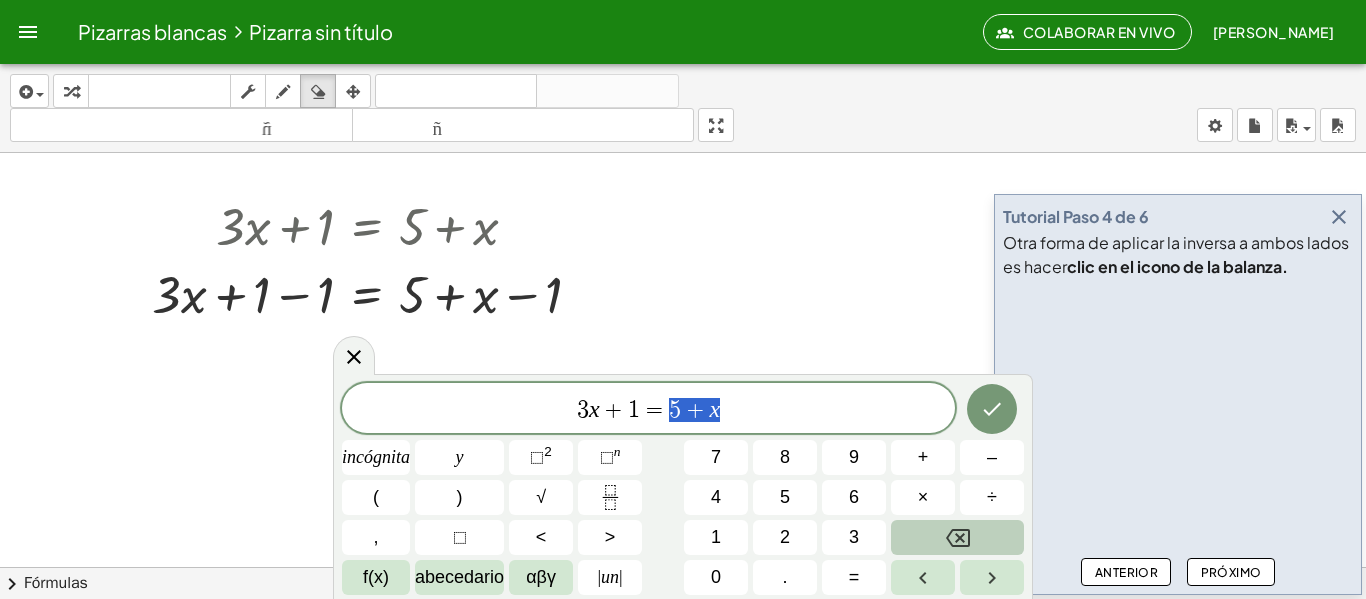 click 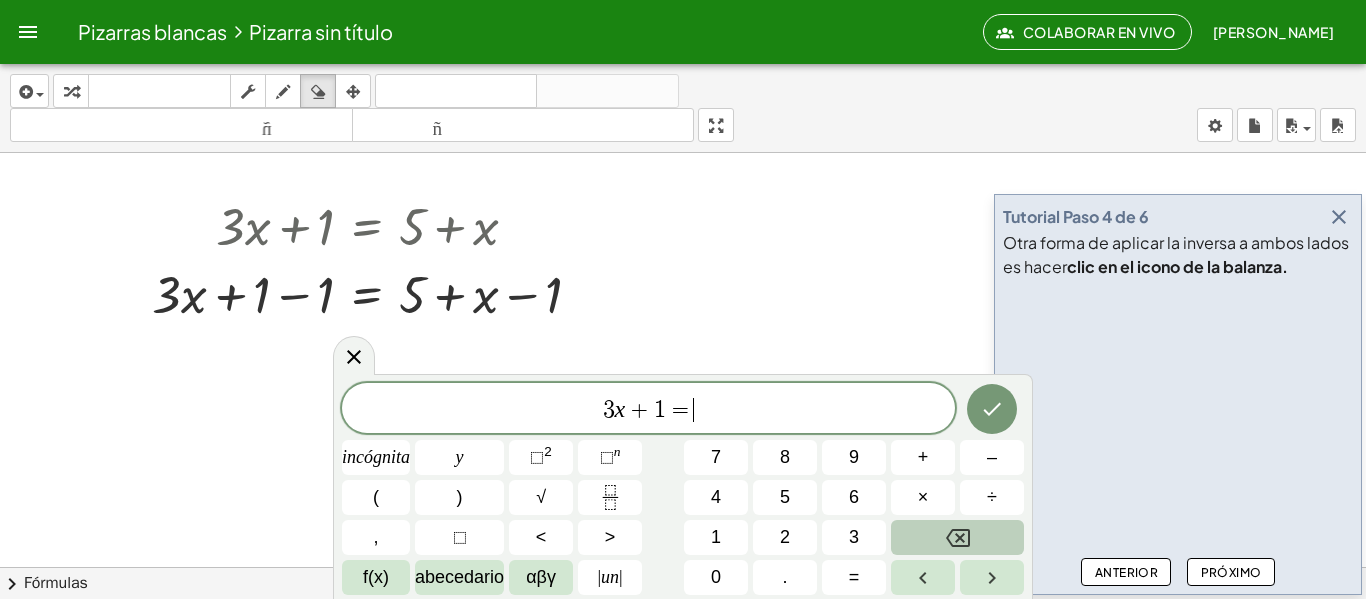 click 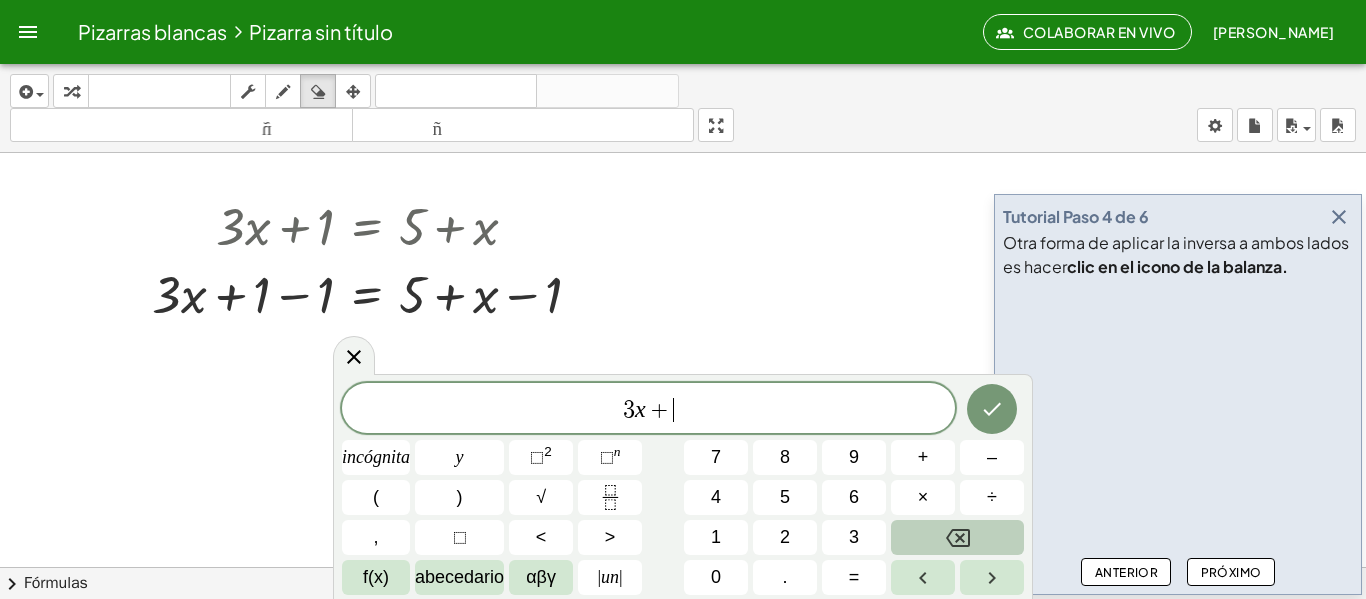 click 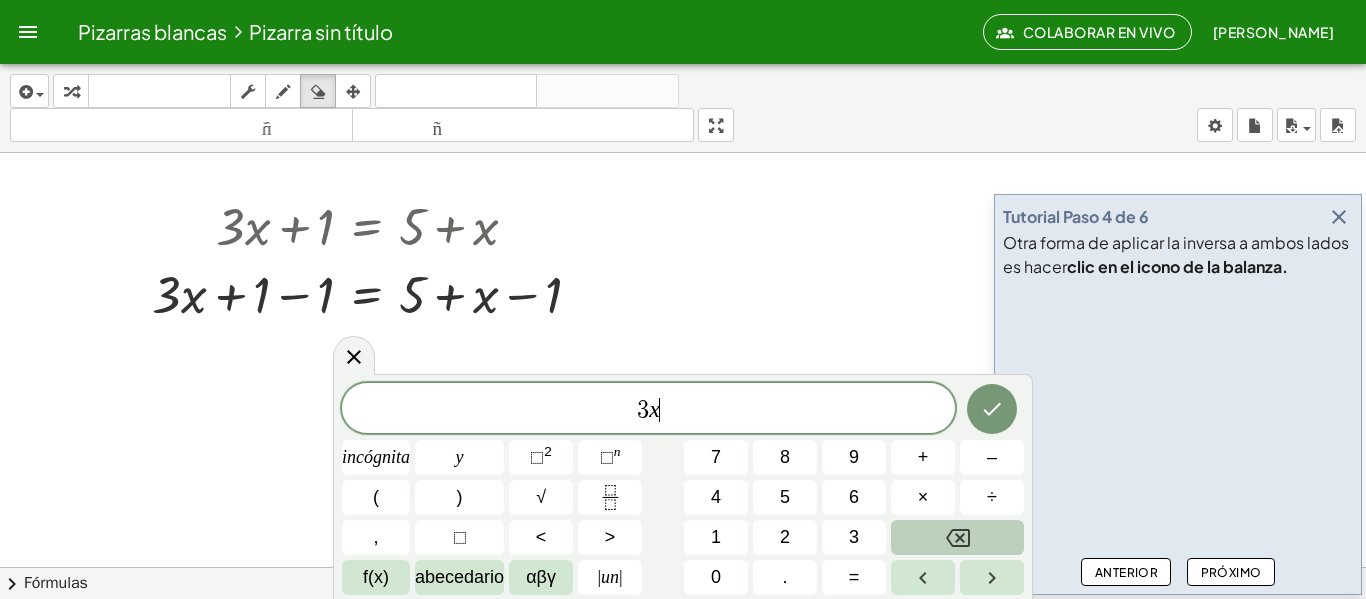 click 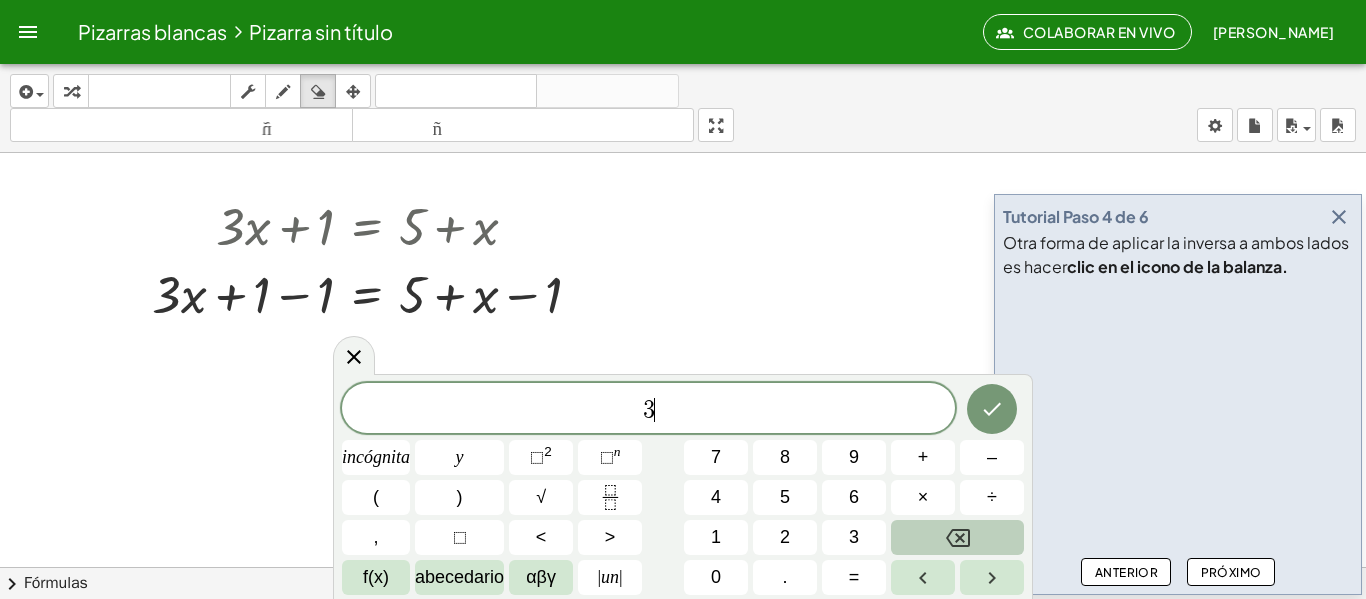 click 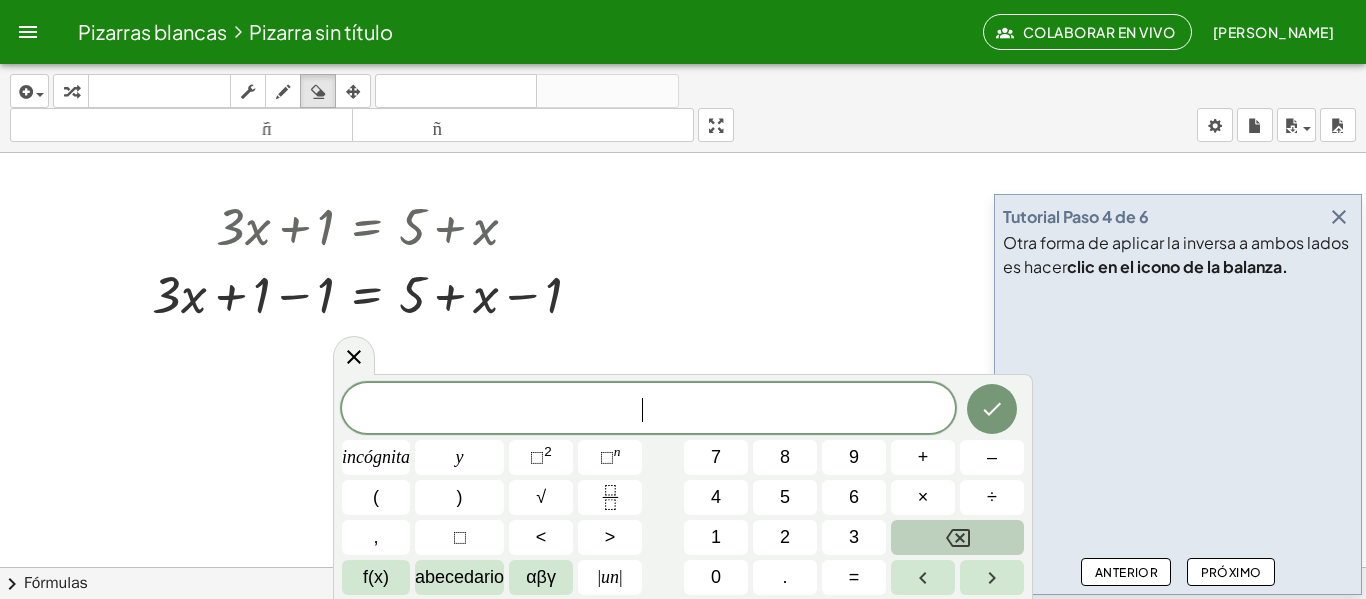 click 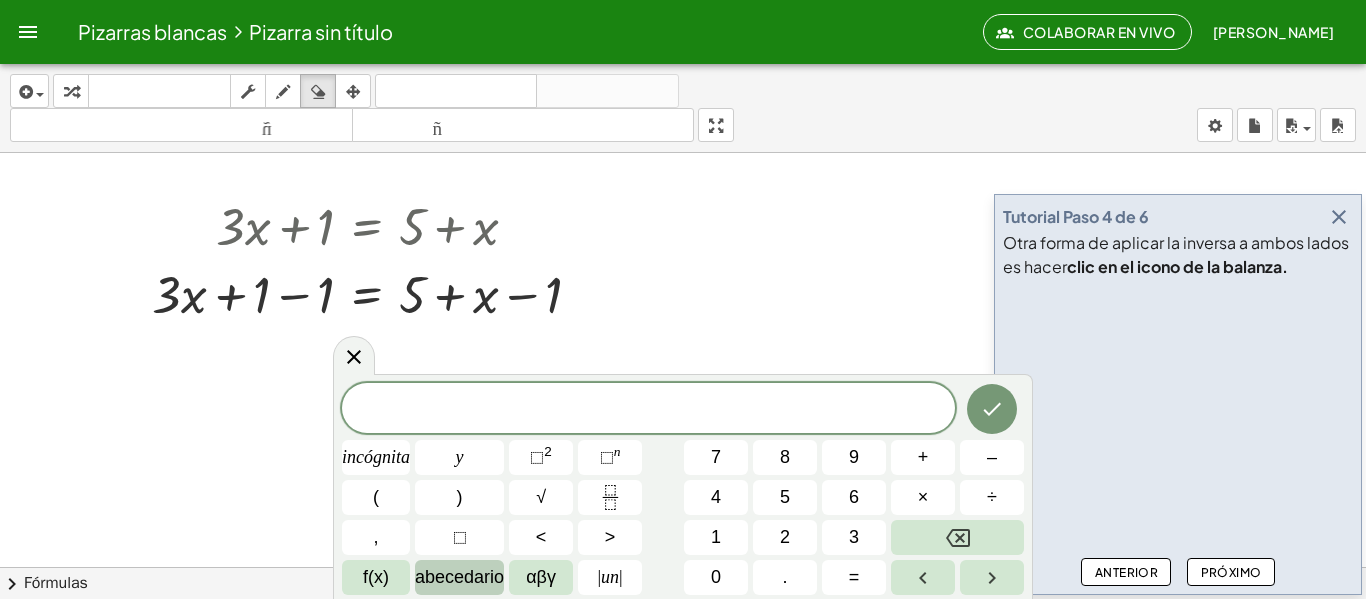 click on "abecedario" at bounding box center [459, 577] 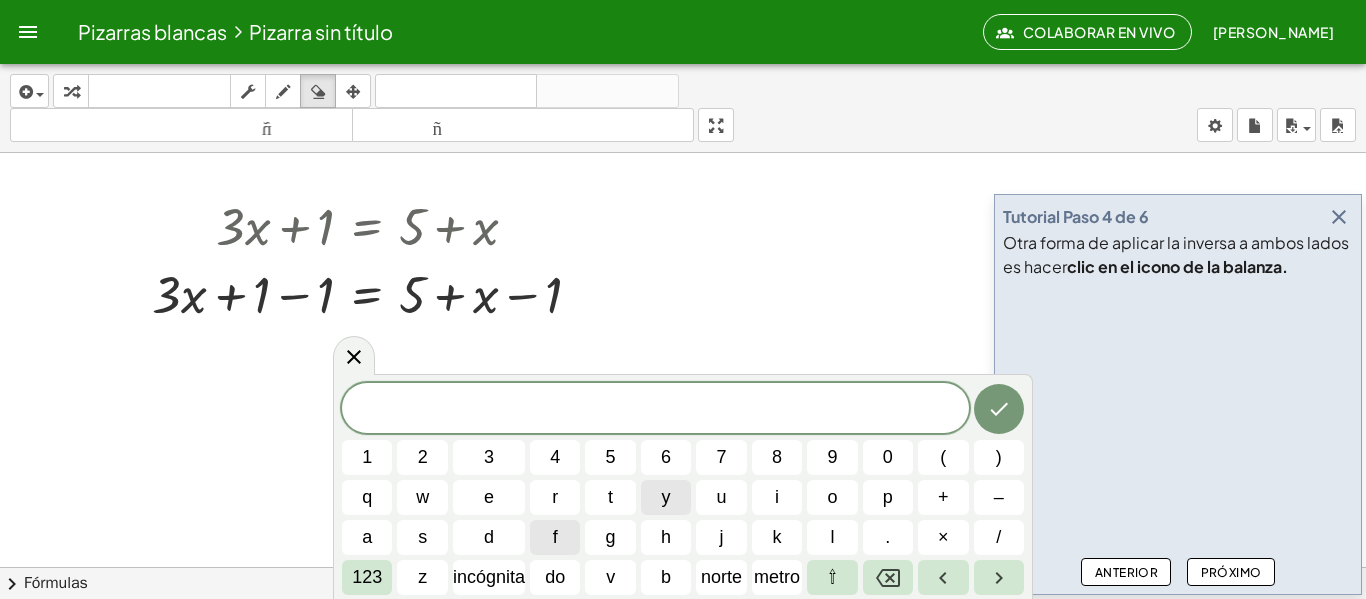 click on "y" at bounding box center (666, 497) 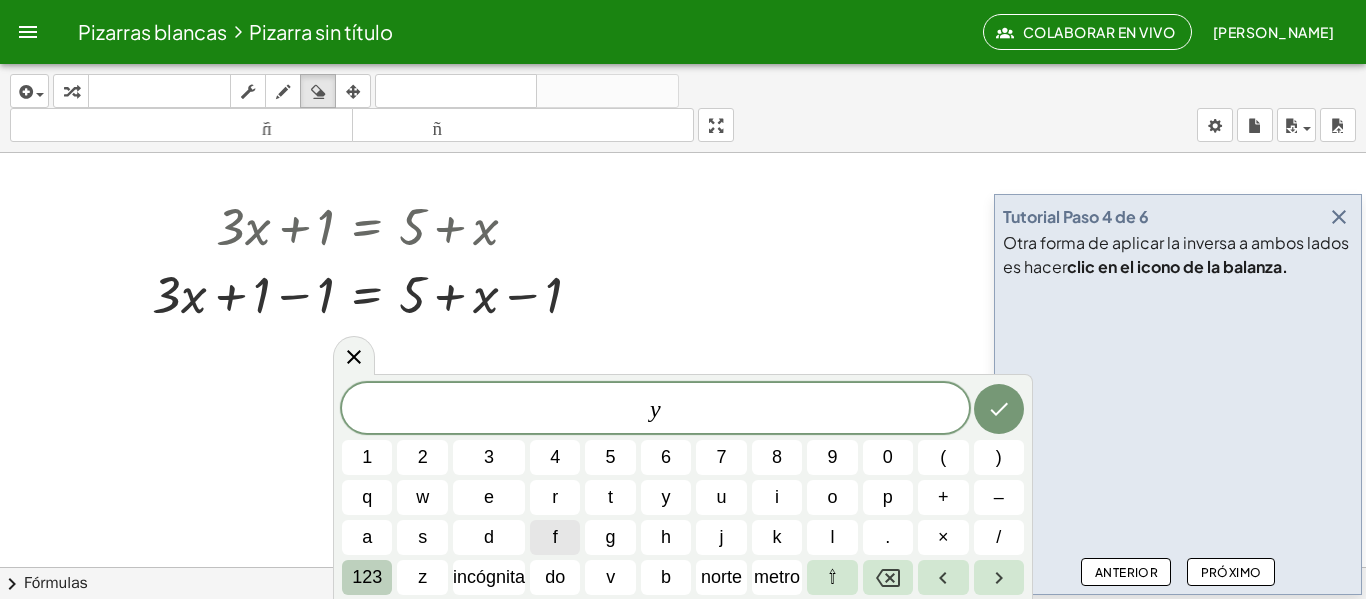 click on "123" at bounding box center (367, 577) 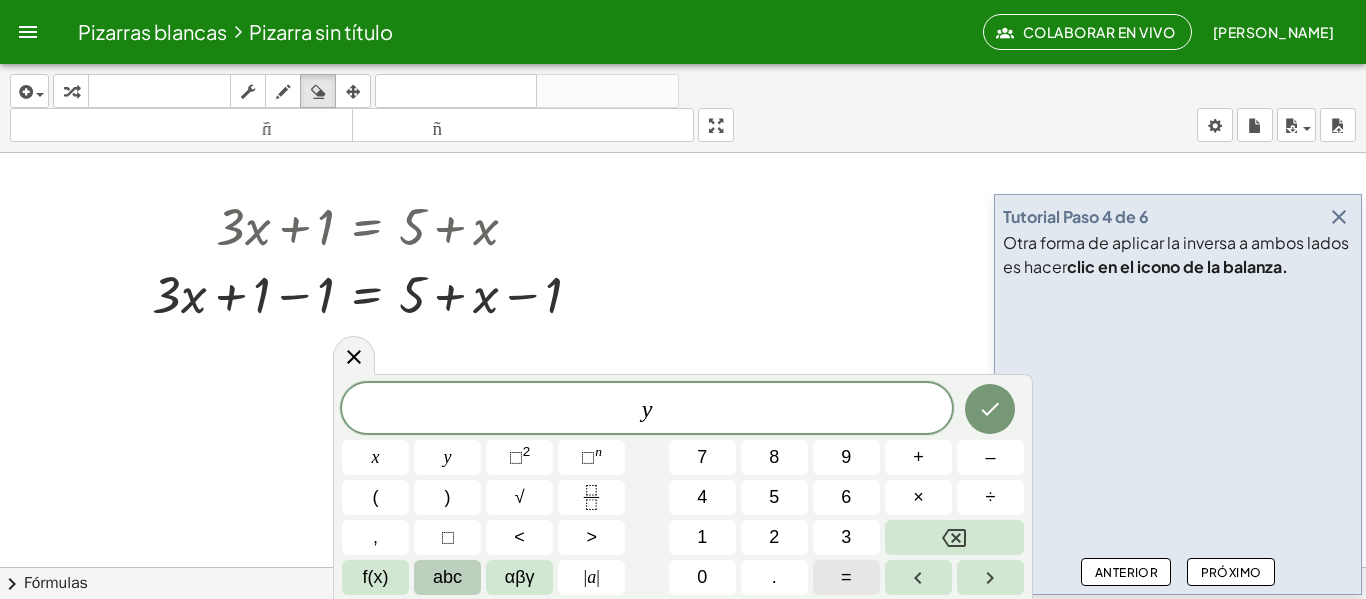 click on "=" at bounding box center (846, 577) 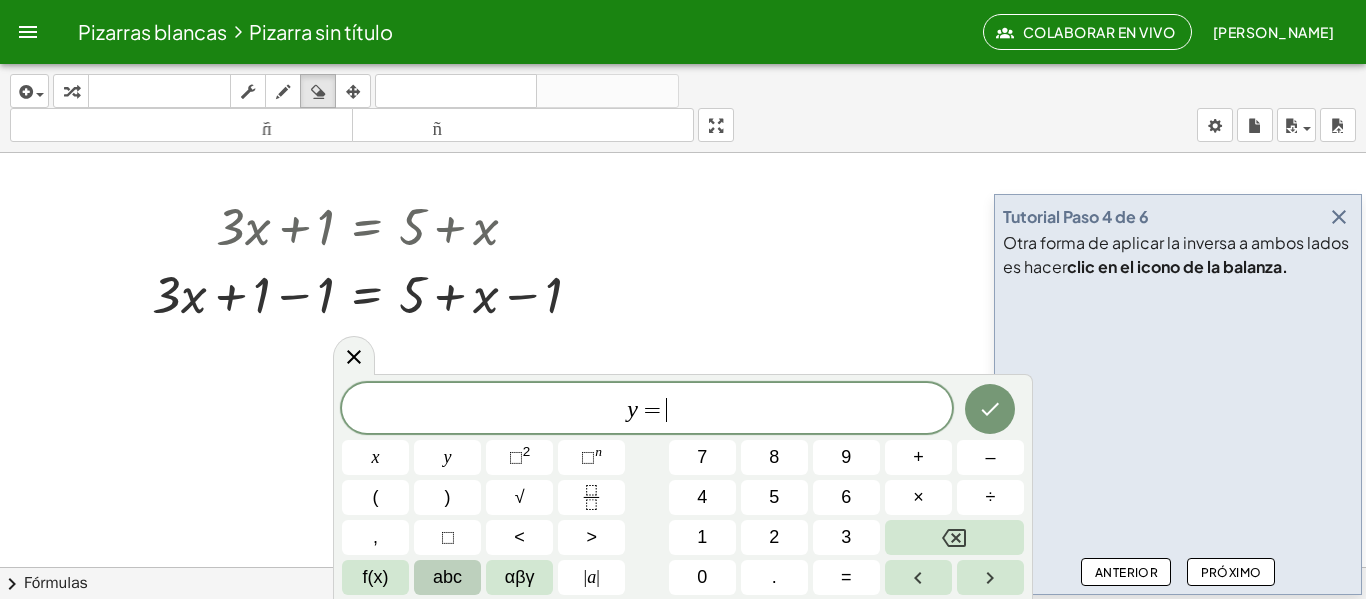 click on "abc" at bounding box center (447, 577) 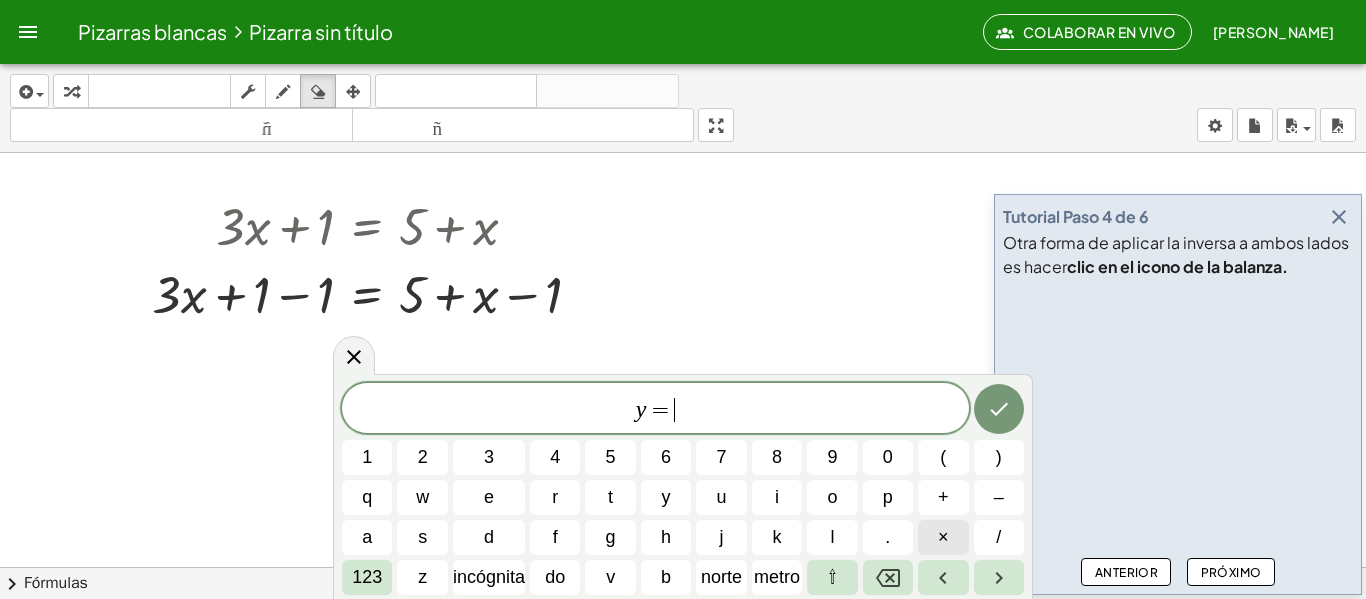 click on "×" at bounding box center [943, 537] 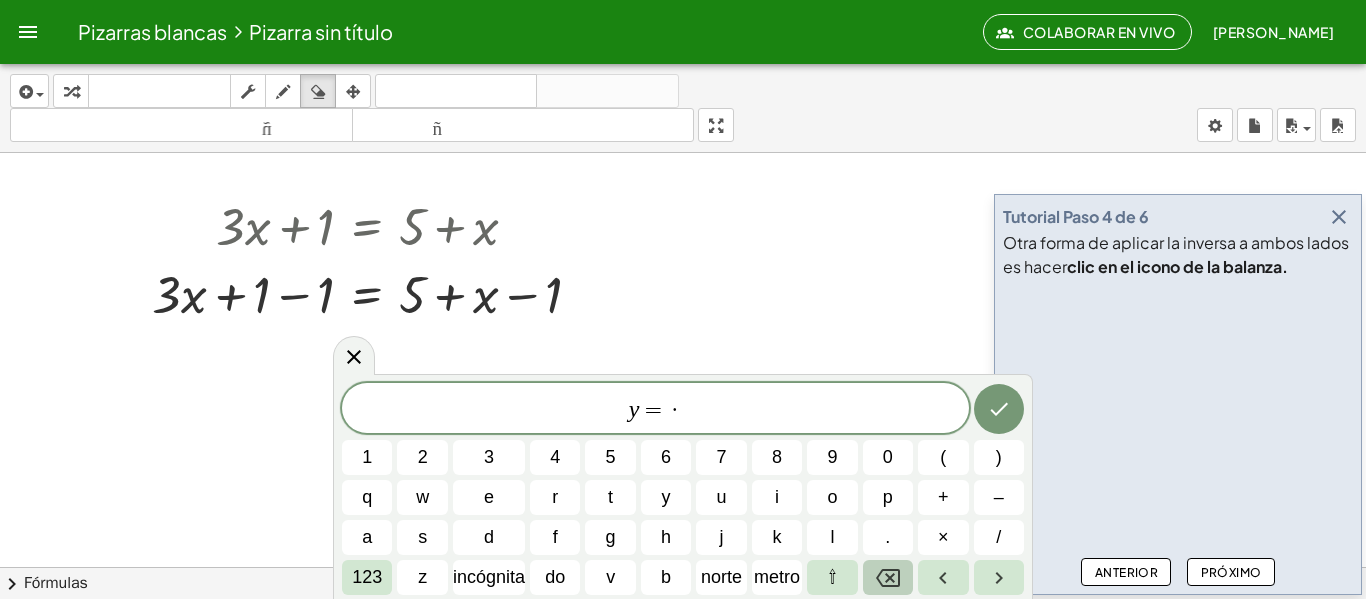 click 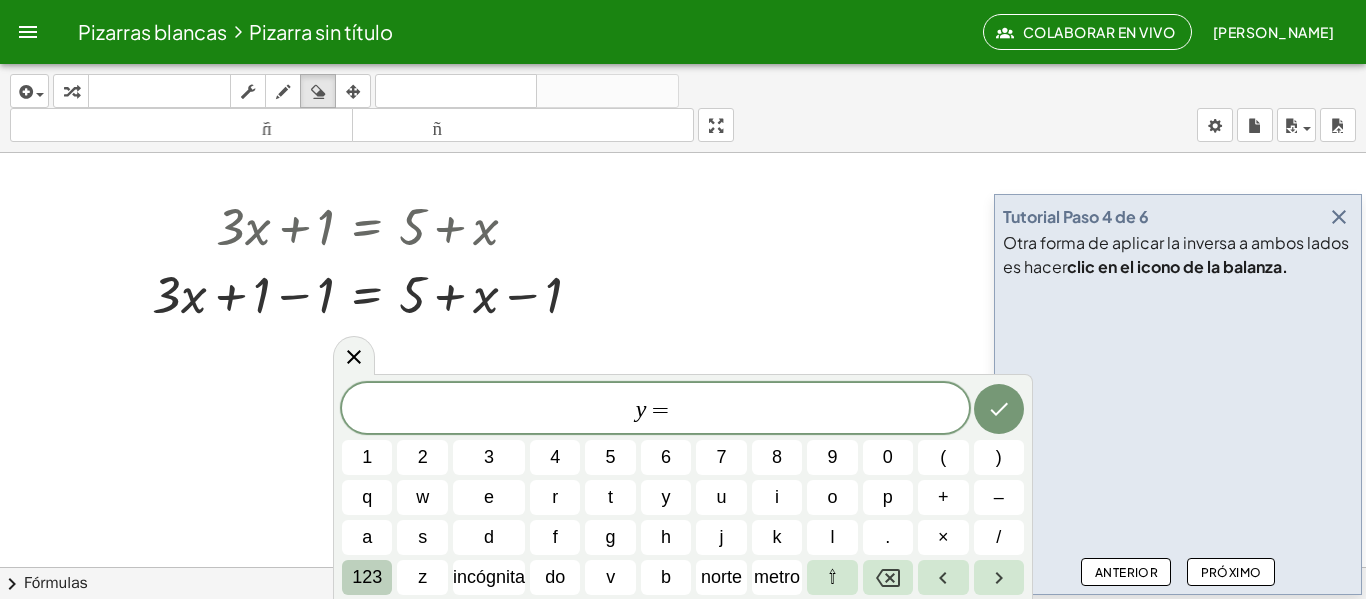 click on "123" at bounding box center [367, 577] 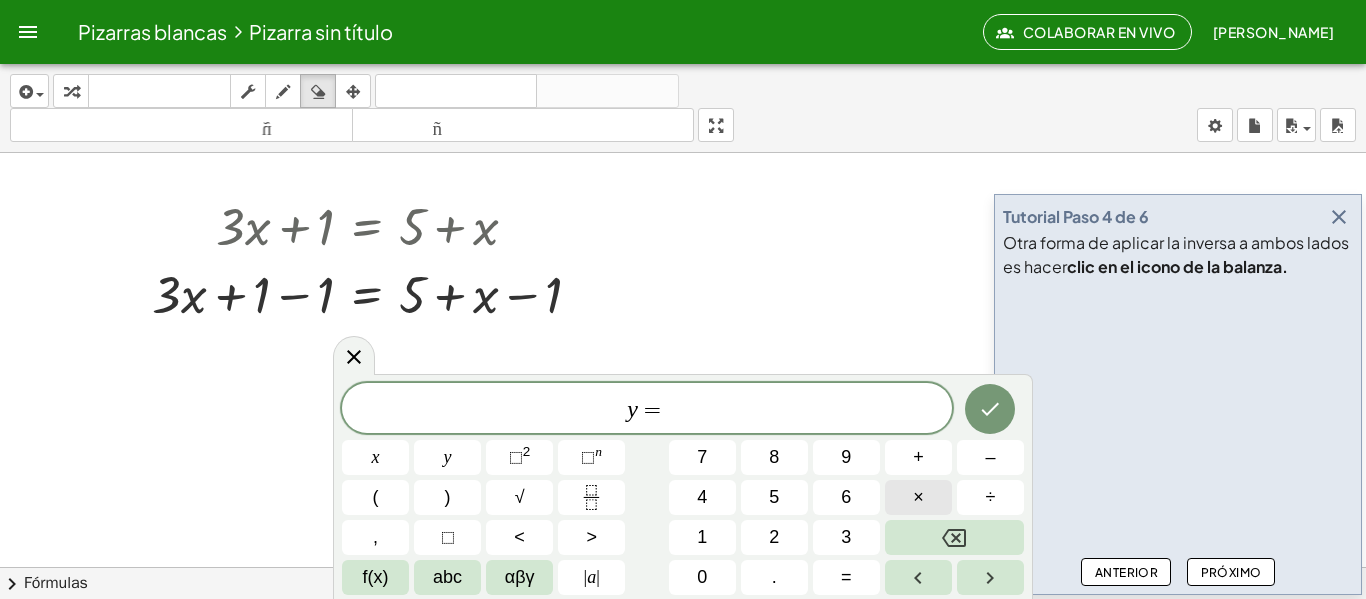 click on "×" at bounding box center [918, 497] 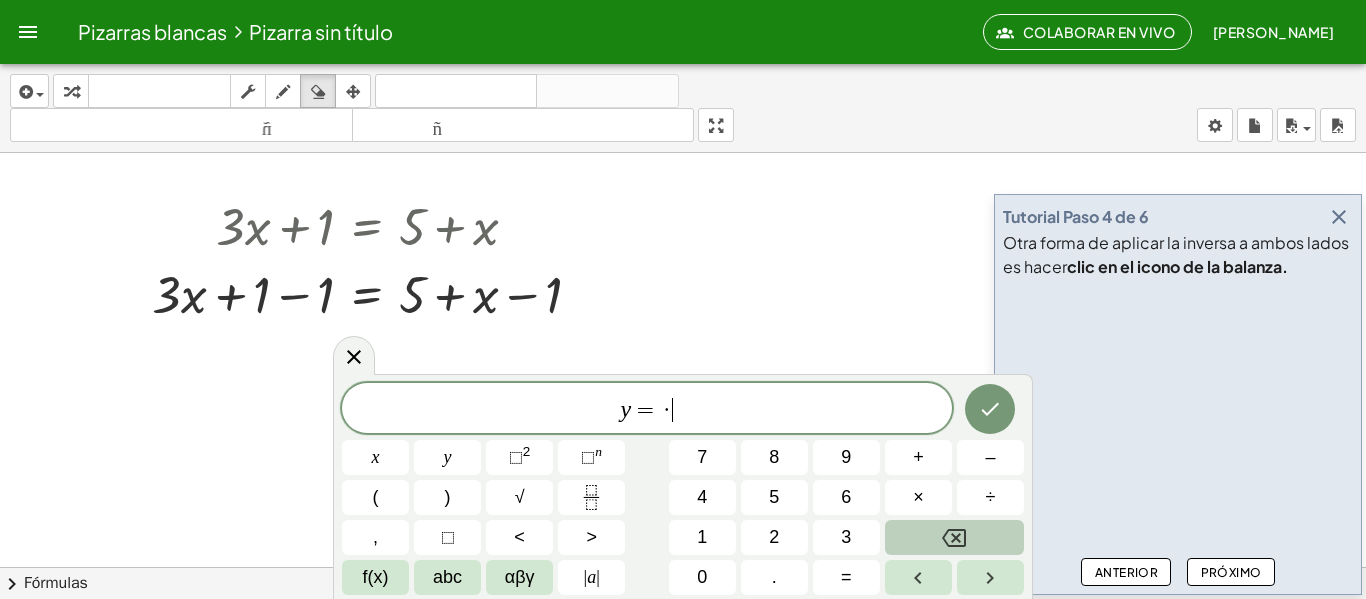 click 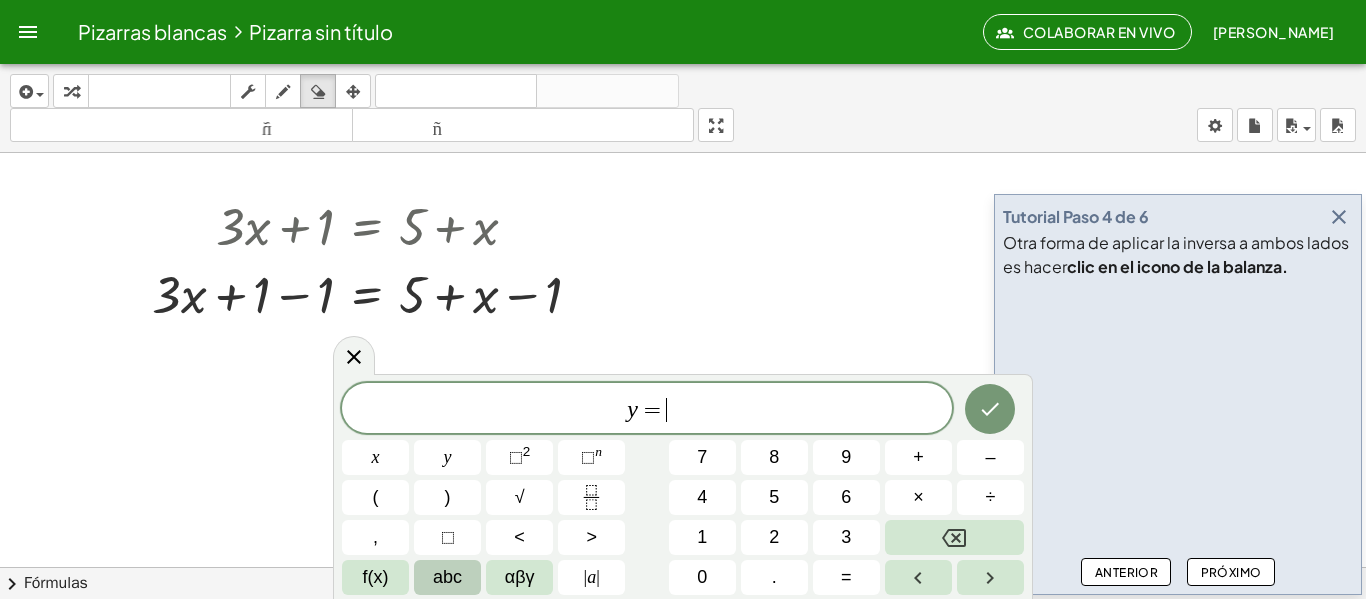 click on "abc" at bounding box center (447, 577) 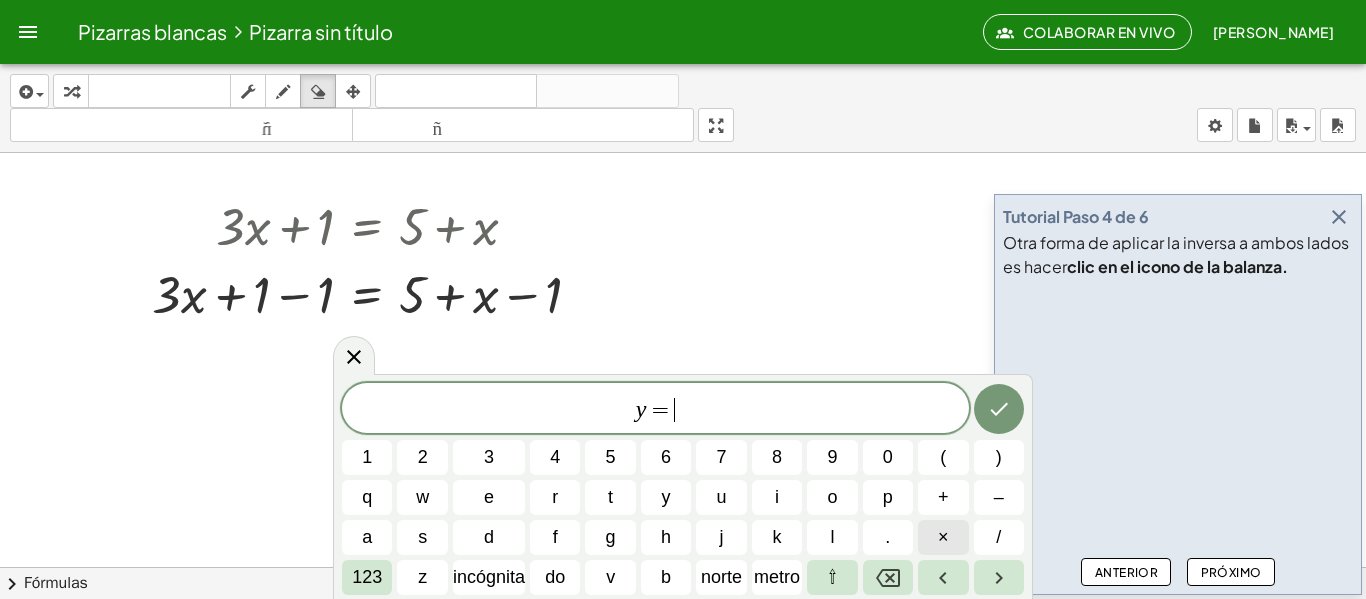 click on "×" at bounding box center (943, 537) 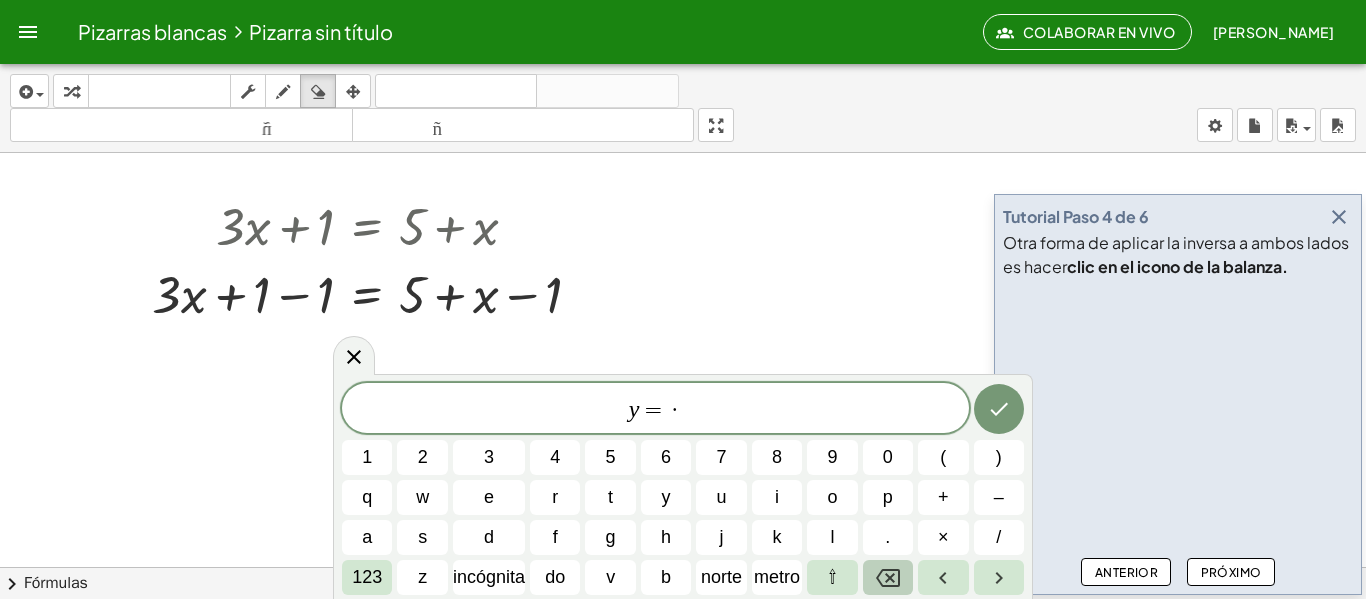 click 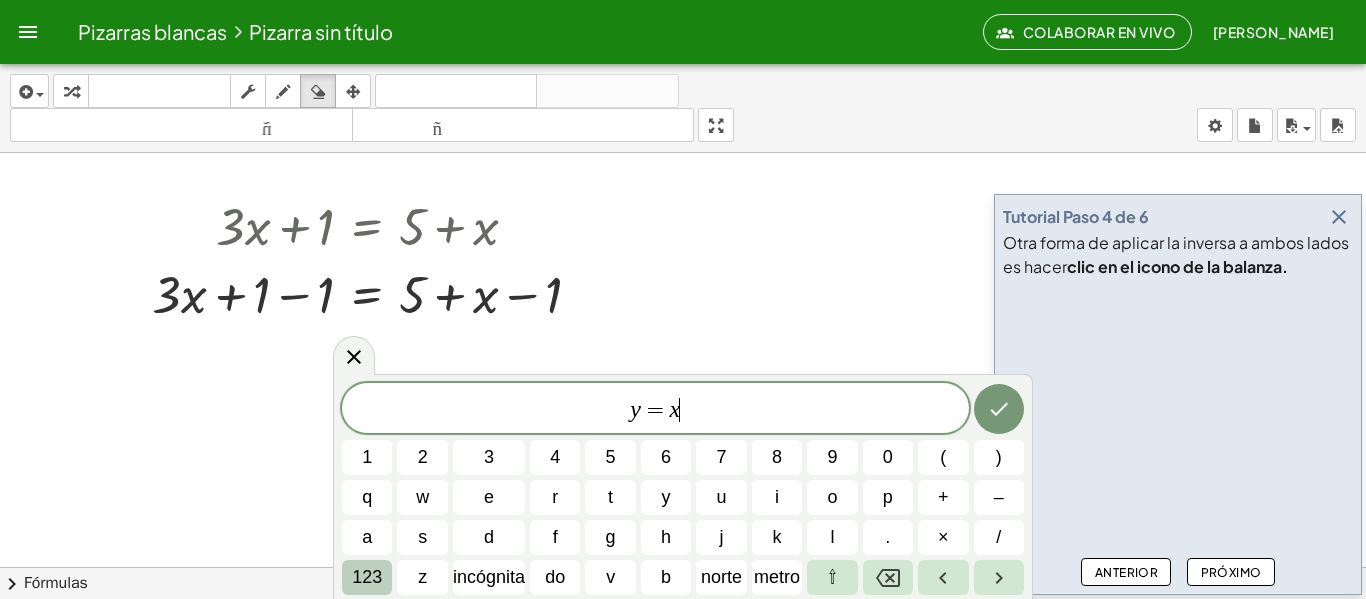 click on "123" at bounding box center [367, 577] 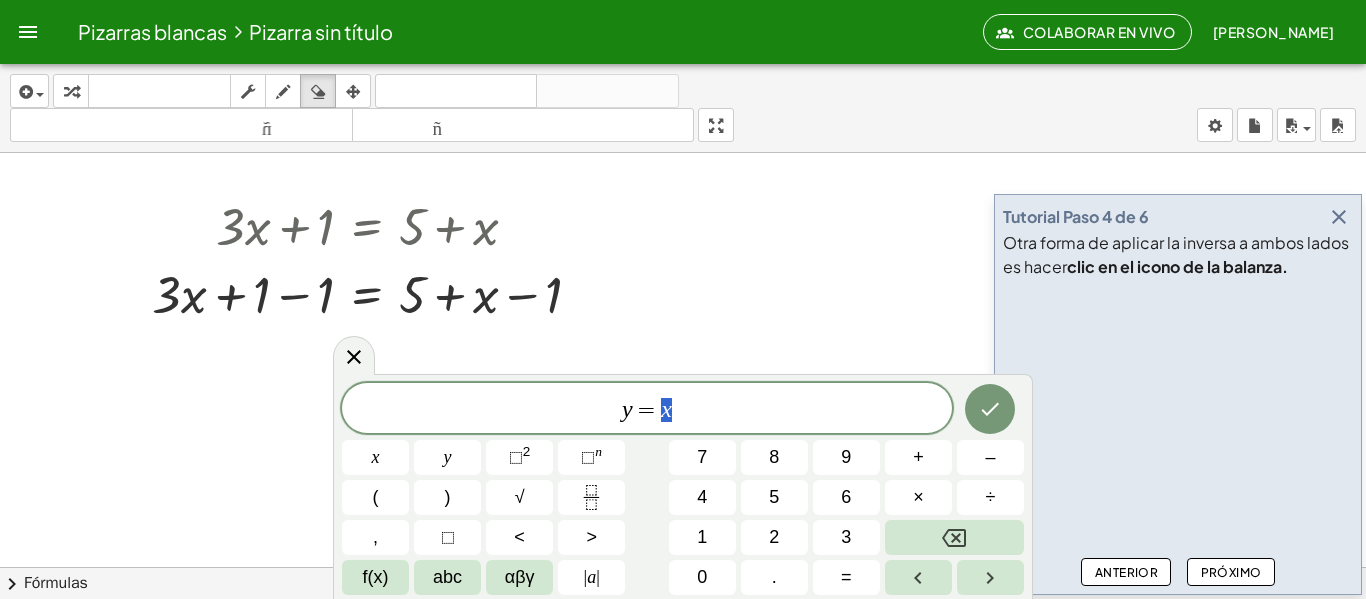 drag, startPoint x: 664, startPoint y: 417, endPoint x: 683, endPoint y: 417, distance: 19 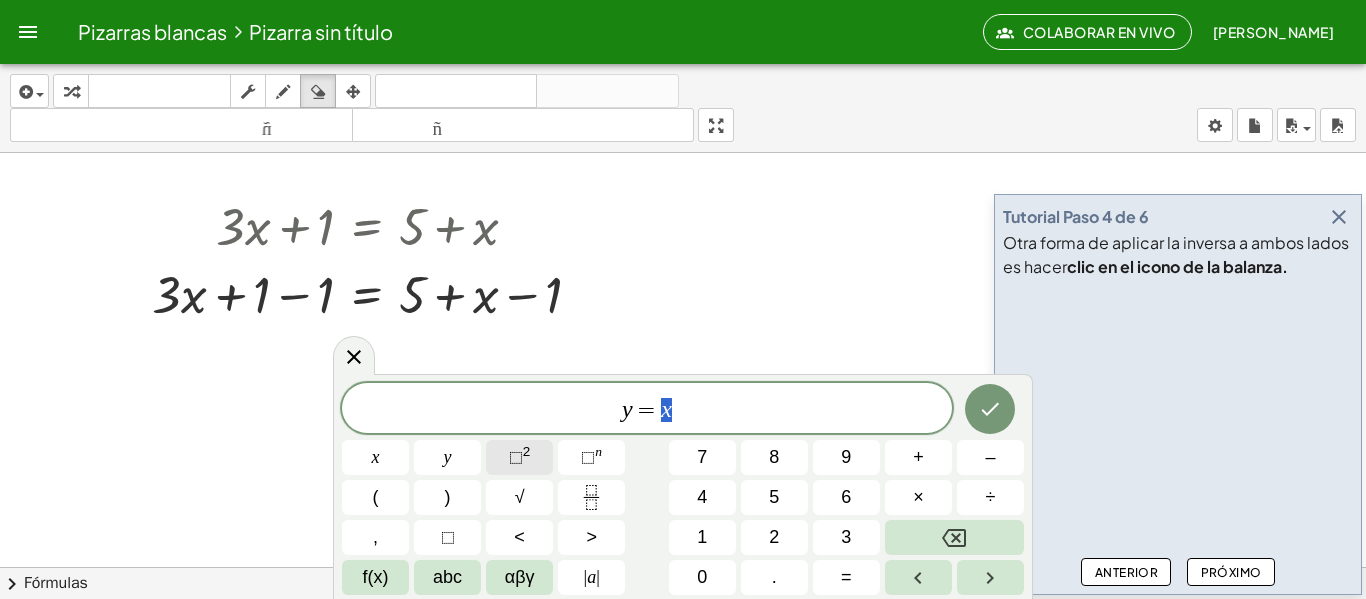 click on "⬚ 2" 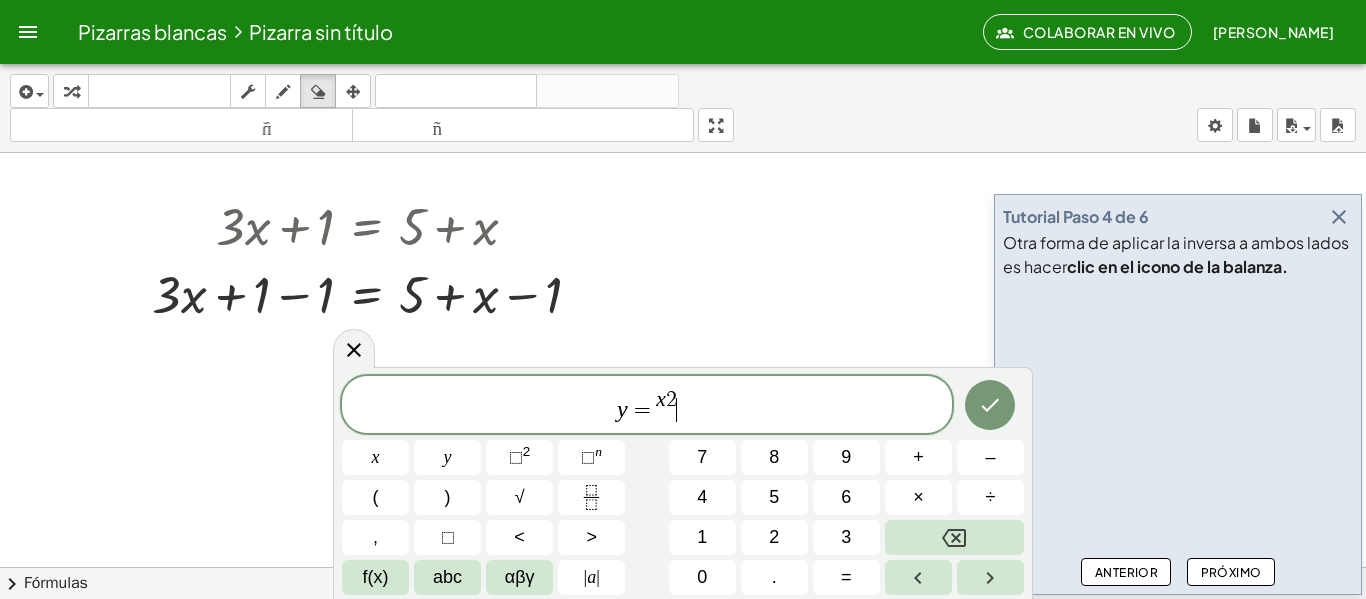 click on "y = x 2 ​" at bounding box center (647, 406) 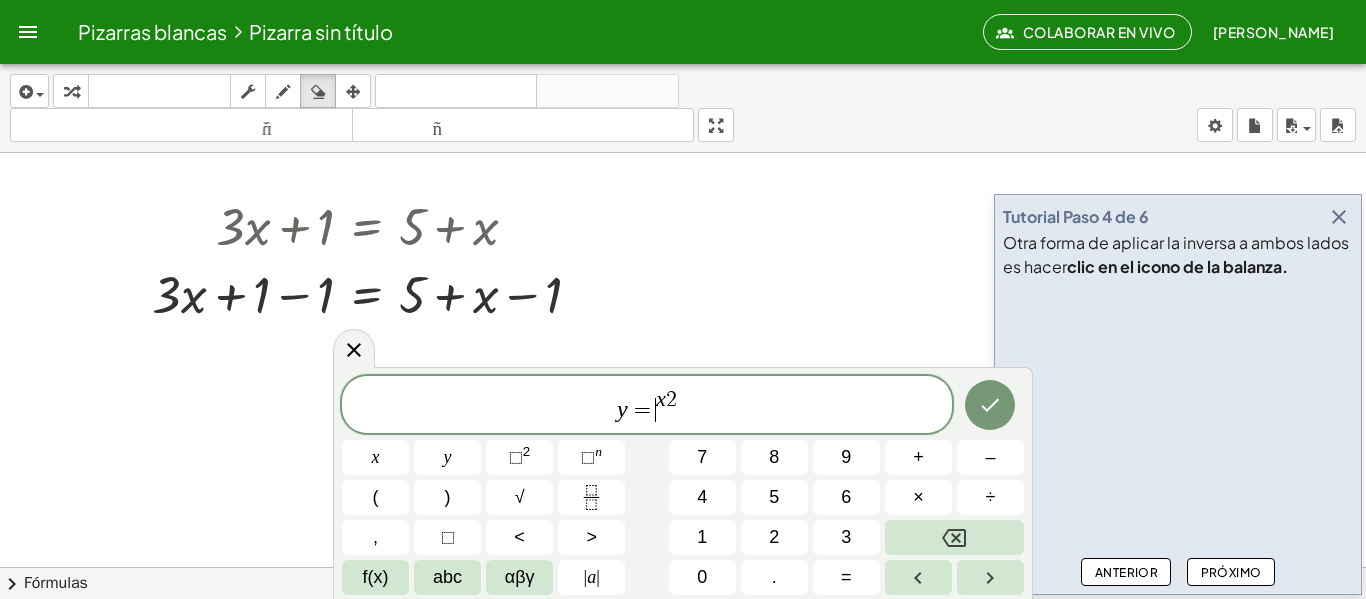 click on "x" at bounding box center (661, 399) 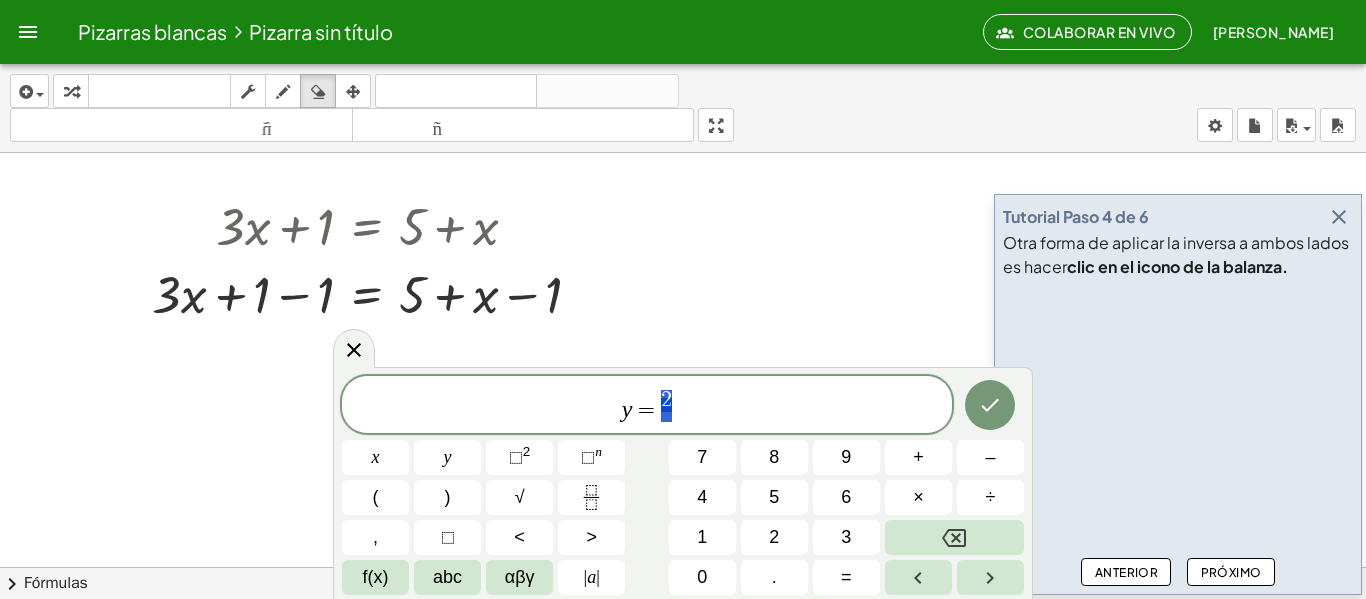 drag, startPoint x: 685, startPoint y: 407, endPoint x: 663, endPoint y: 399, distance: 23.409399 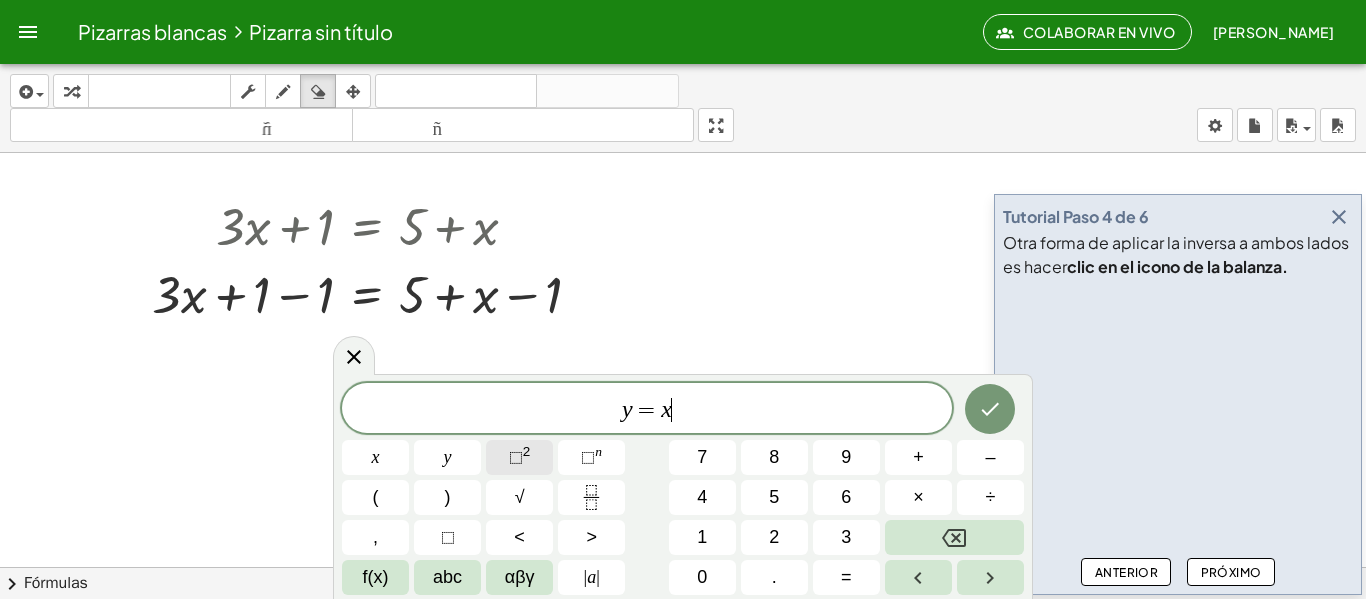click on "⬚ 2" 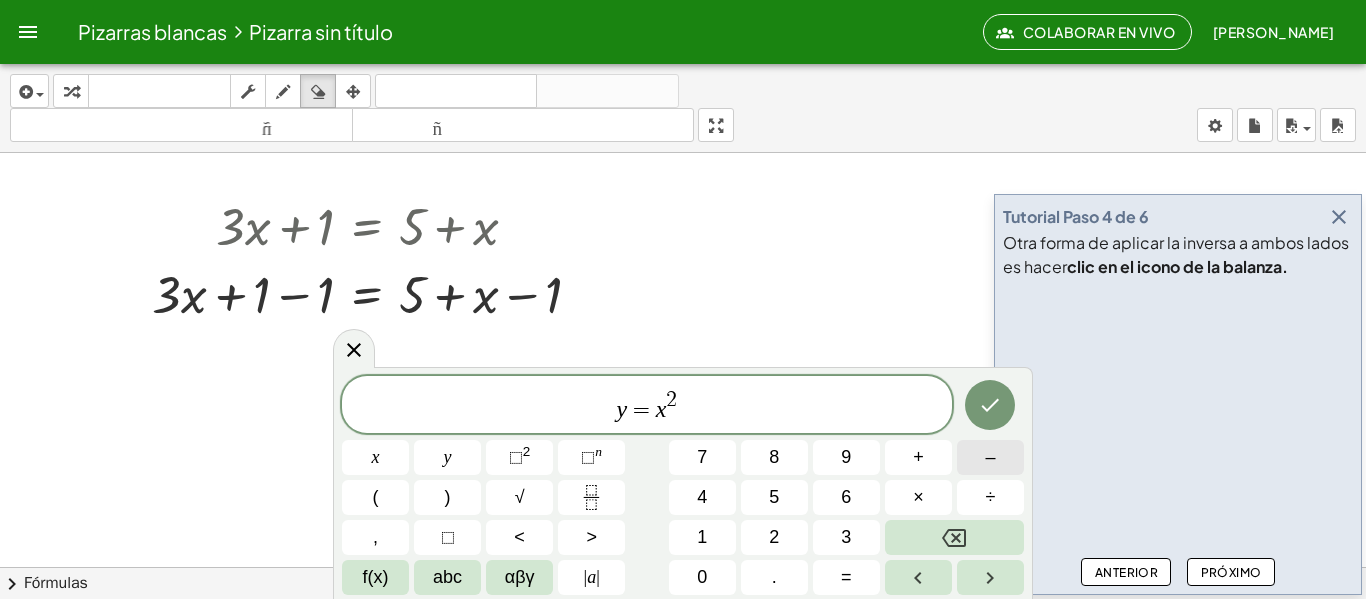 click on "–" at bounding box center [990, 457] 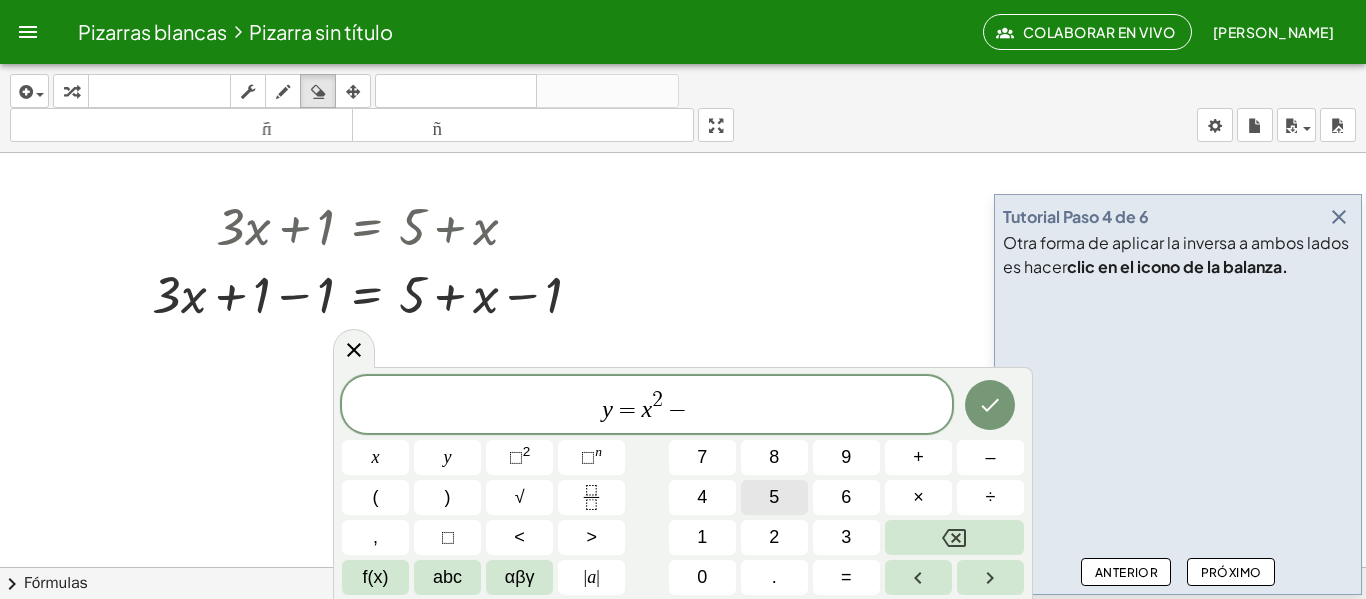 click on "5" at bounding box center (774, 497) 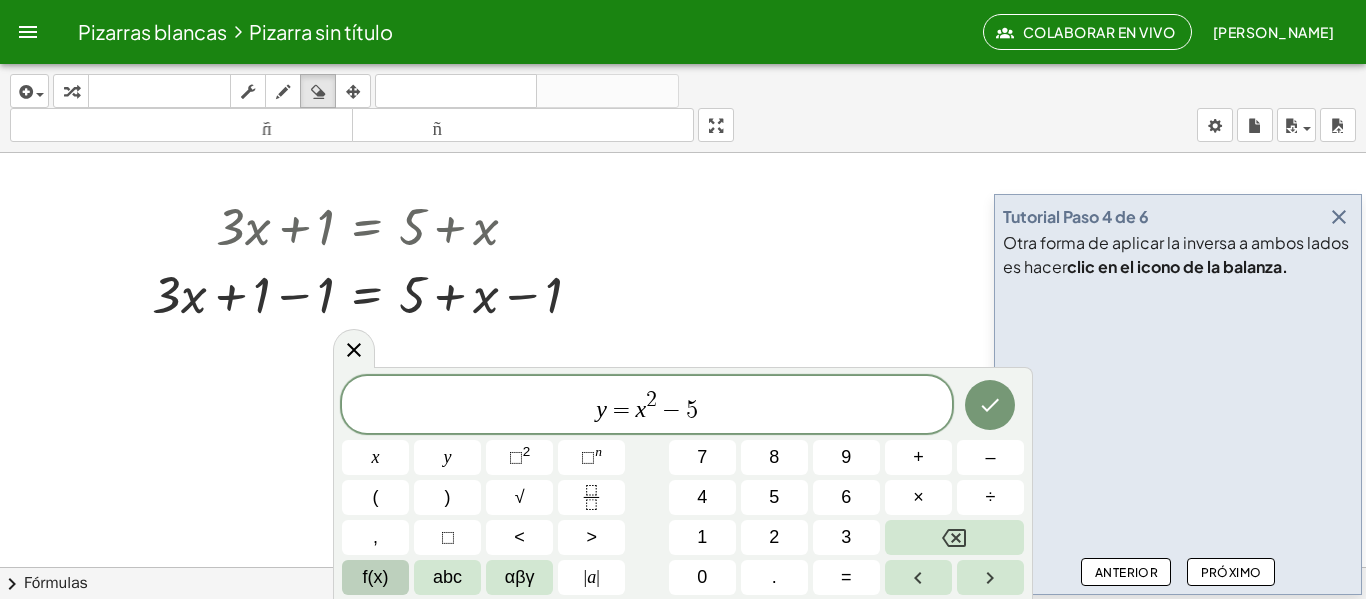 click on "f(x)" at bounding box center (376, 577) 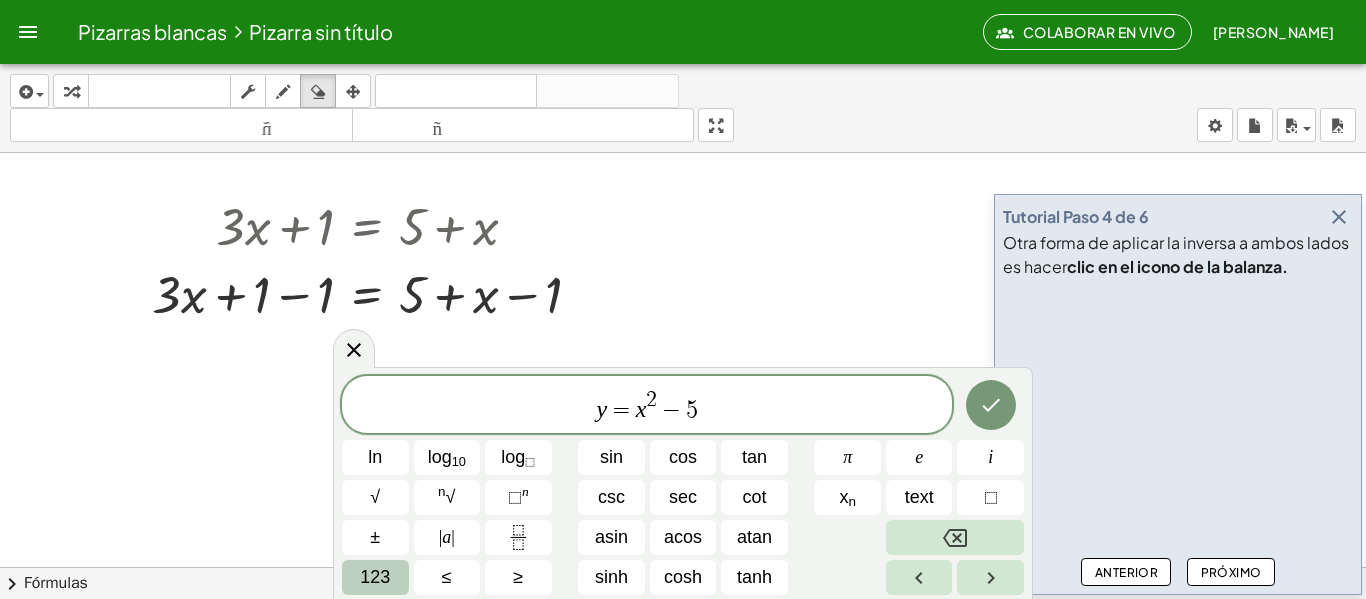 click on "123" at bounding box center [375, 577] 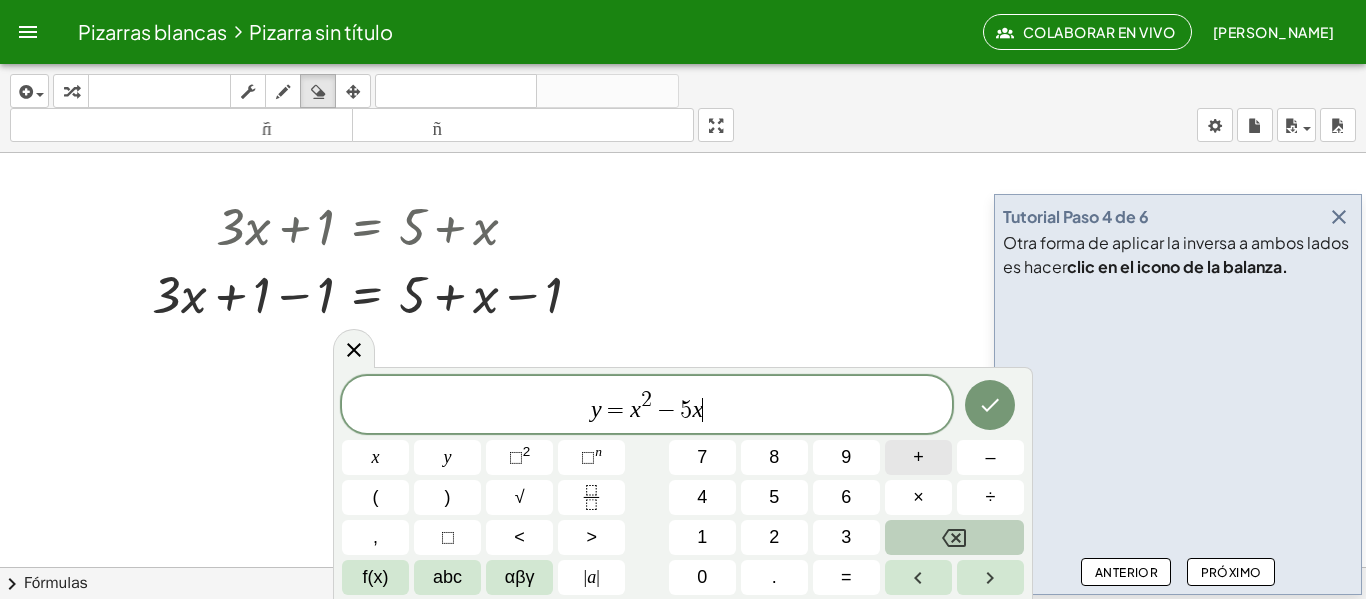 click on "+" at bounding box center [918, 457] 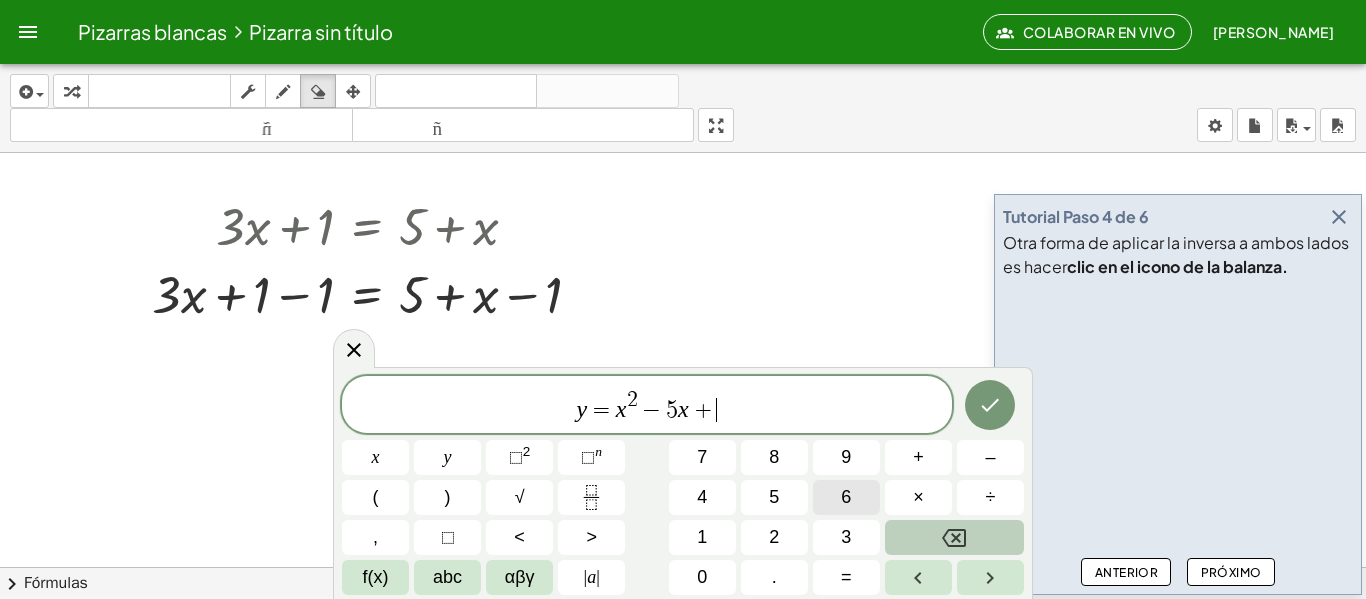 click on "6" at bounding box center [846, 497] 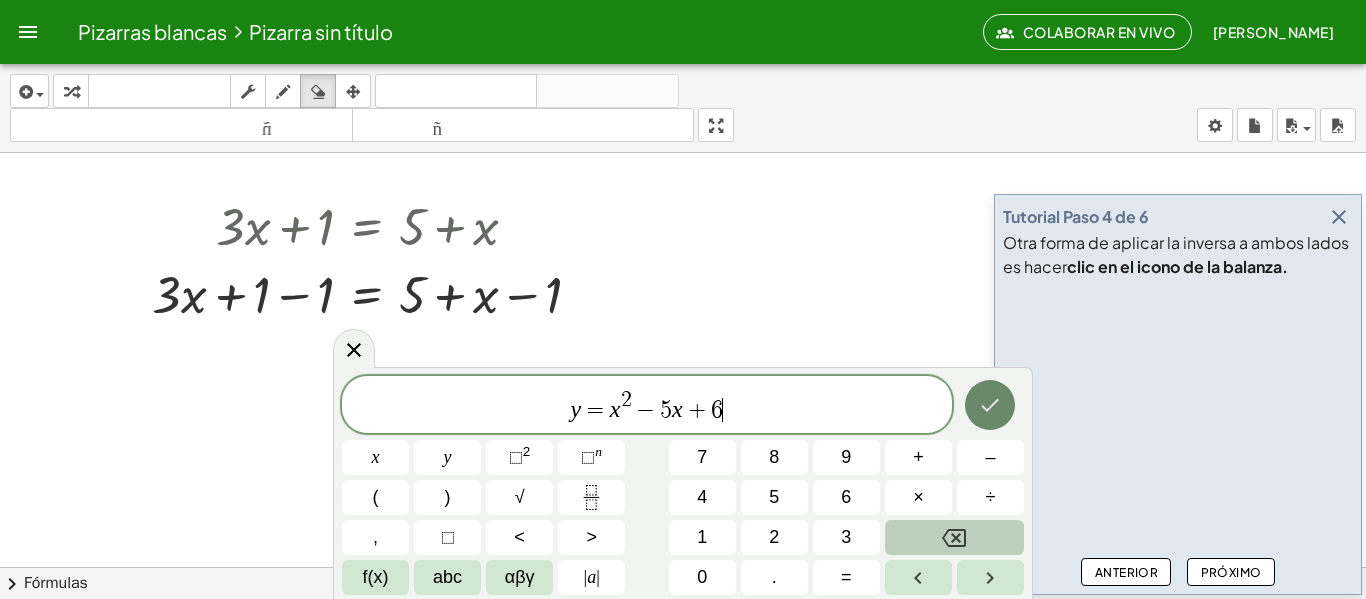 click 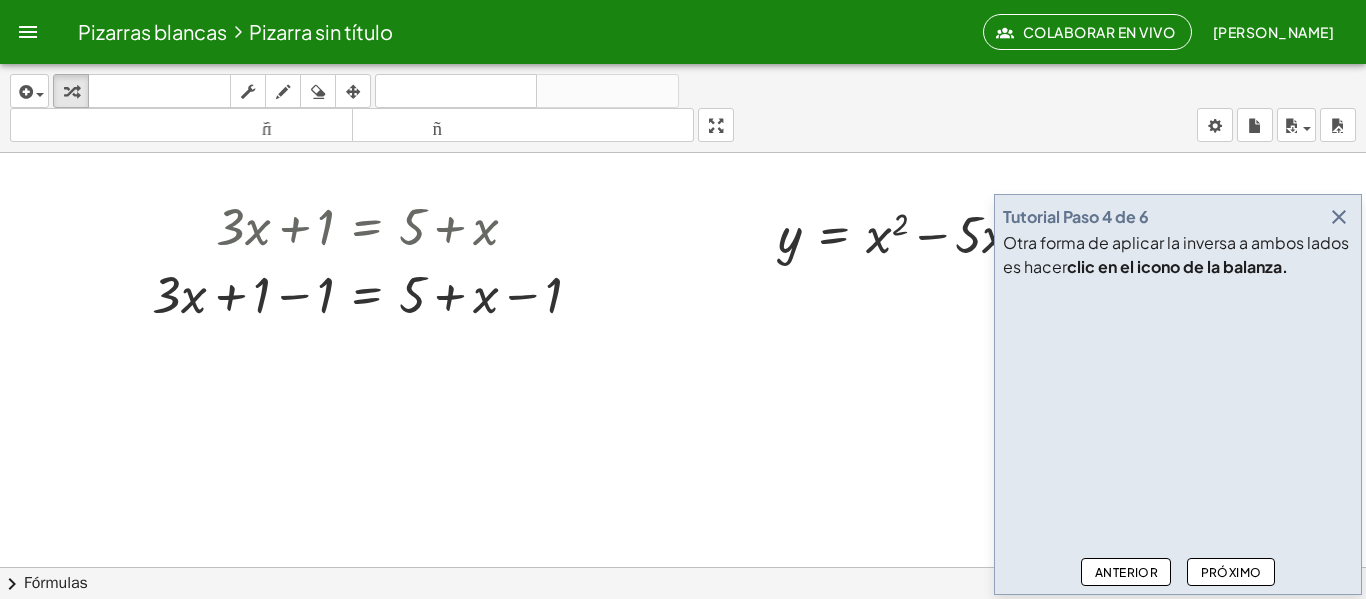 click at bounding box center [683, 645] 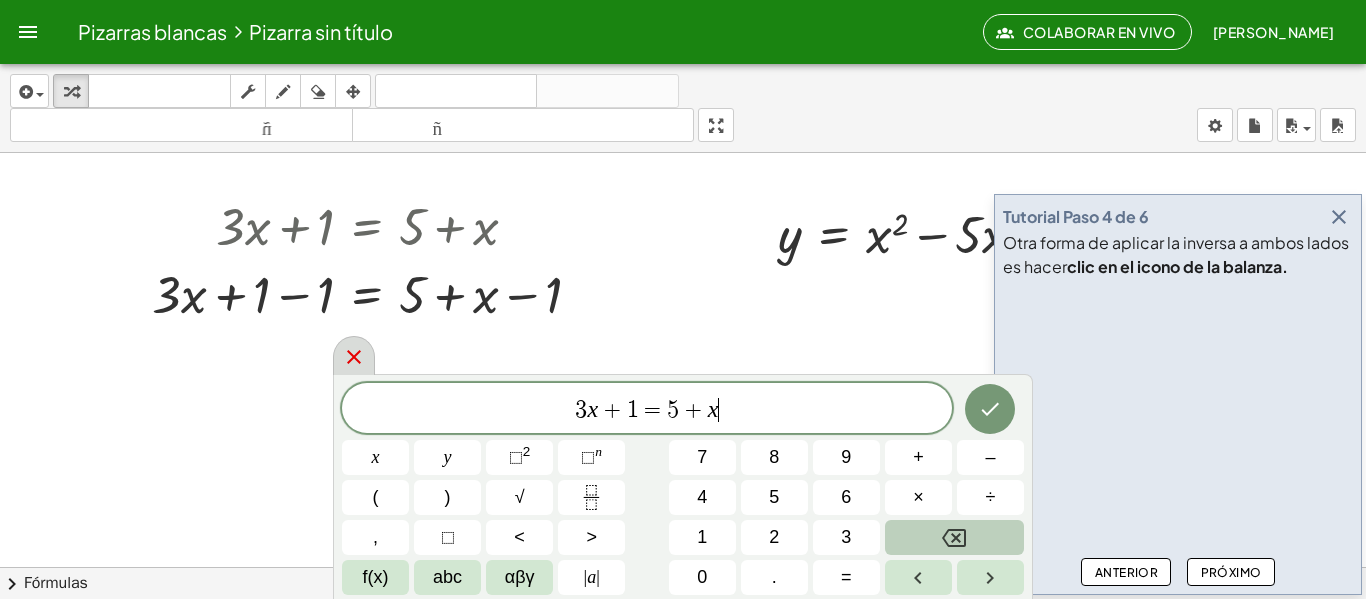 click 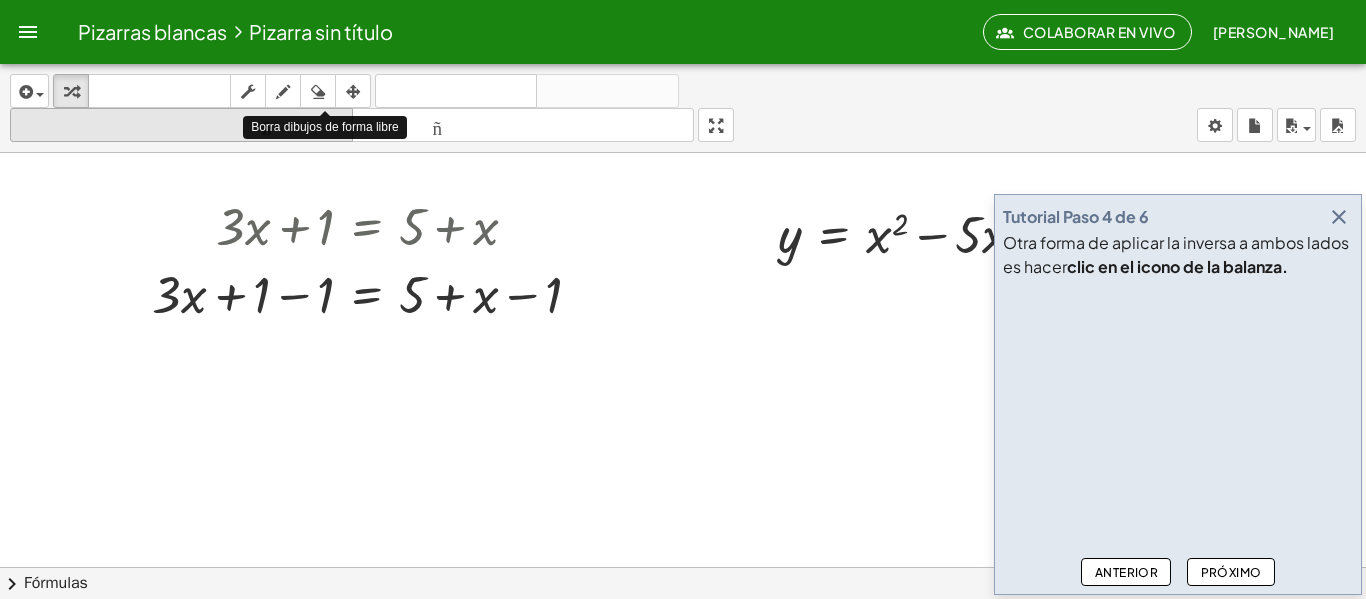 drag, startPoint x: 327, startPoint y: 89, endPoint x: 322, endPoint y: 110, distance: 21.587032 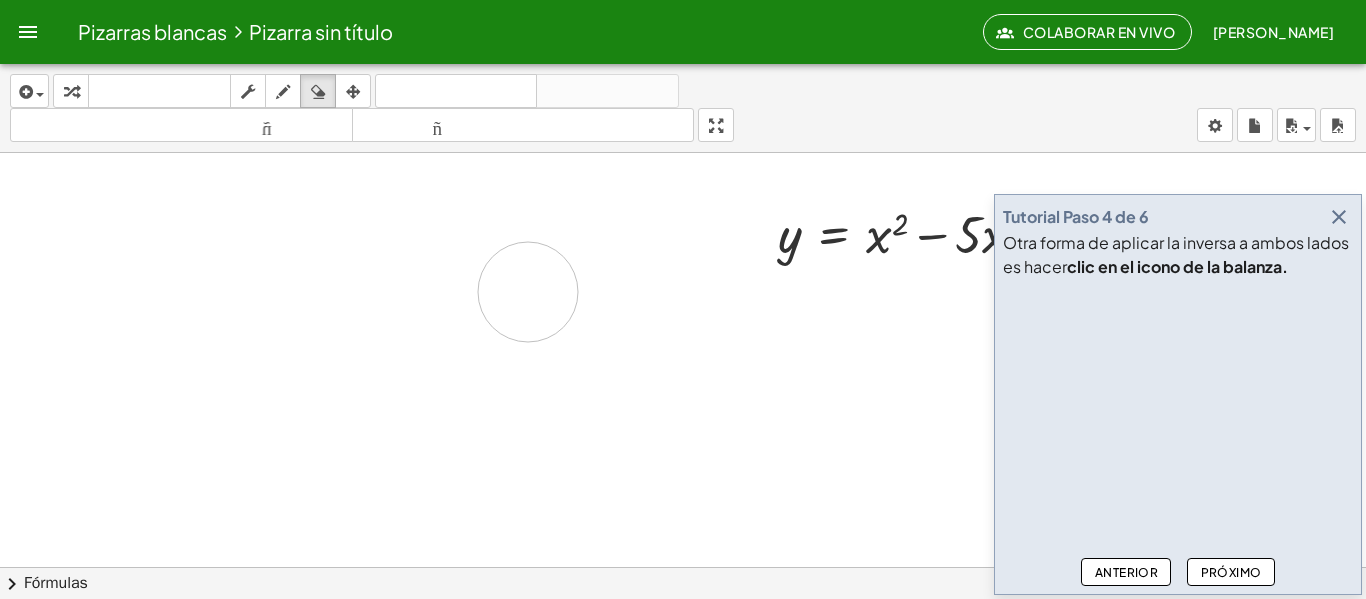 drag, startPoint x: 258, startPoint y: 220, endPoint x: 528, endPoint y: 292, distance: 279.43515 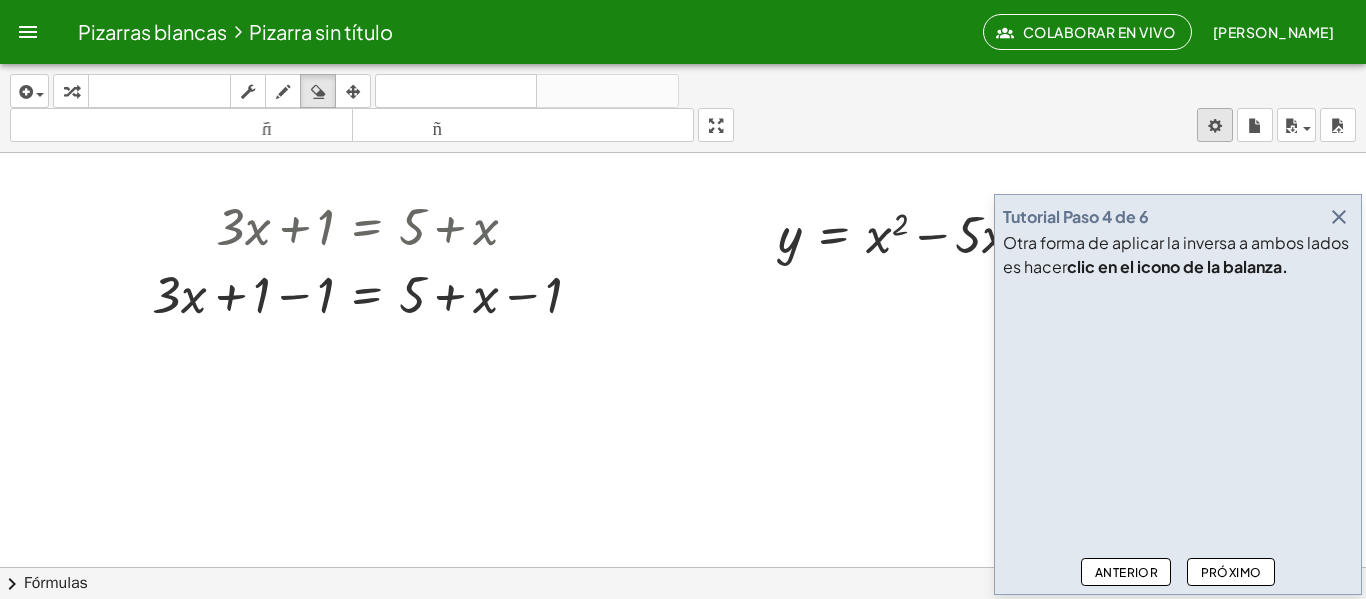 click on "Pizarras blancas     Pizarra sin título Colaborar en vivo [PERSON_NAME] Actividades  matemáticas fáciles de comprender Pizarras blancas Cuenta Tutorial Paso 4 de 6 Otra forma de aplicar la inversa a ambos lados es hacer  clic en el icono de la balanza. Anterior Próximo   insertar Seleccione uno: Expresión matemática Función Texto Vídeo de YouTube Graficando Geometría Geometría 3D transformar teclado teclado fregar dibujar borrar arreglar deshacer deshacer rehacer rehacer tamaño_del_formato menor tamaño_del_formato más grande pantalla completa carga   ahorrar nuevo ajustes + · 3 · x + 1 = + 5 + x Regresa a esta línea Copiar línea como LaTeX Derivación de copia como LaTeX + · 3 · x = + 5 + x + 1 − 1 − 1 y = + x 2 − · 5 · x + 6 × chevron_right Fórmulas
Arrastre un lado de una fórmula sobre una expresión resaltada en el lienzo para aplicarla.
Fórmula cuadrática
+ · a · x 2 + · b · x + c = 0" at bounding box center (683, 299) 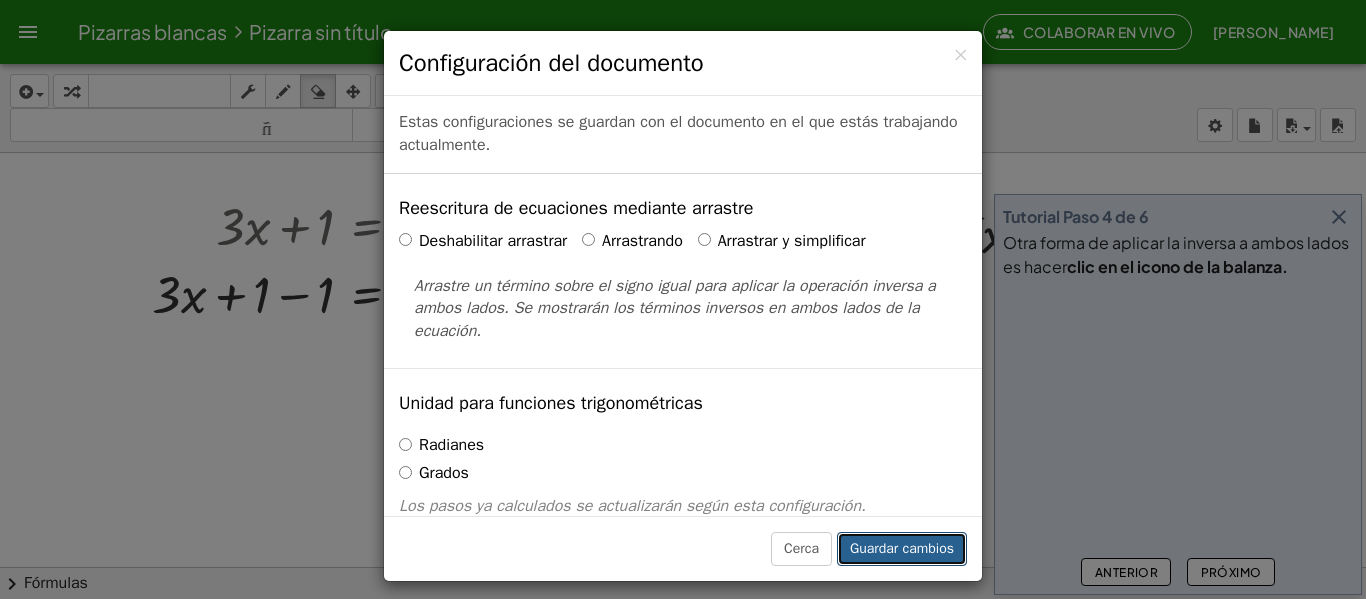 click on "Guardar cambios" at bounding box center (902, 548) 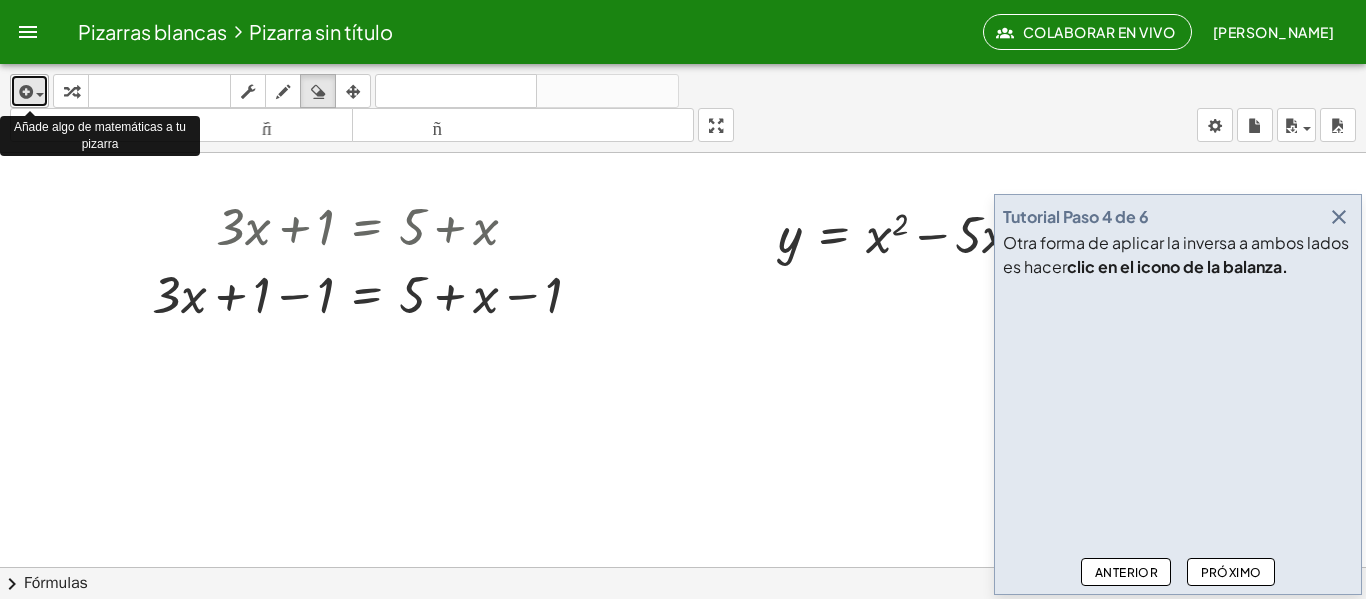 click at bounding box center [24, 92] 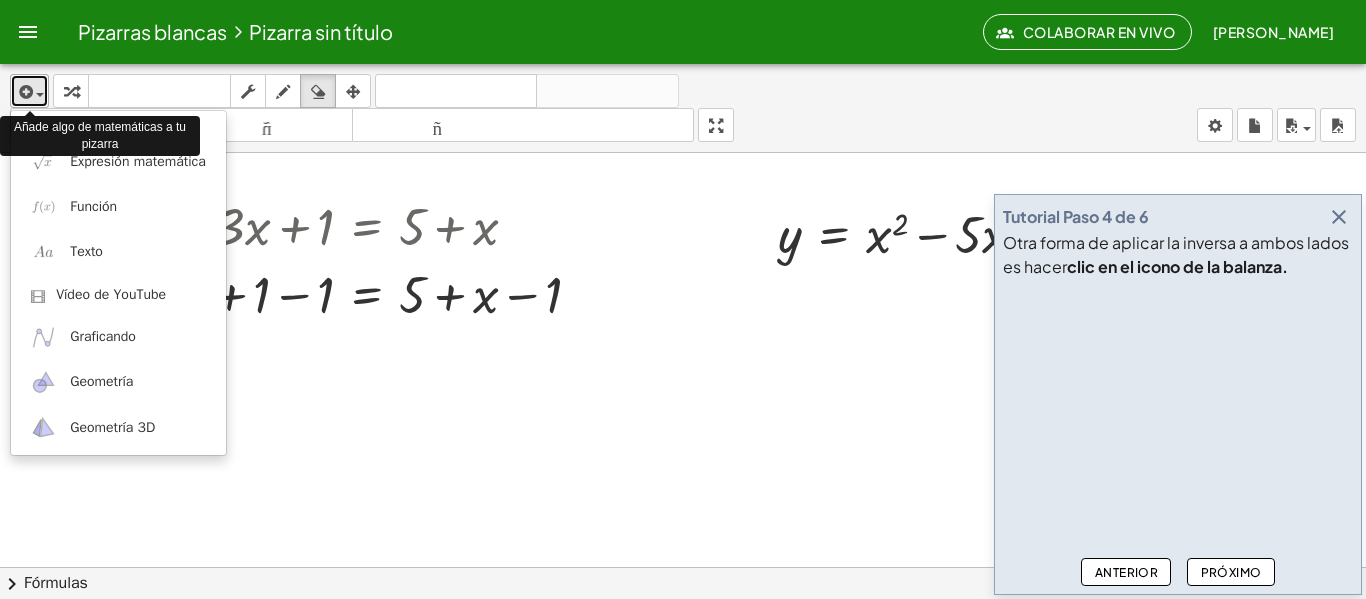 click at bounding box center (24, 92) 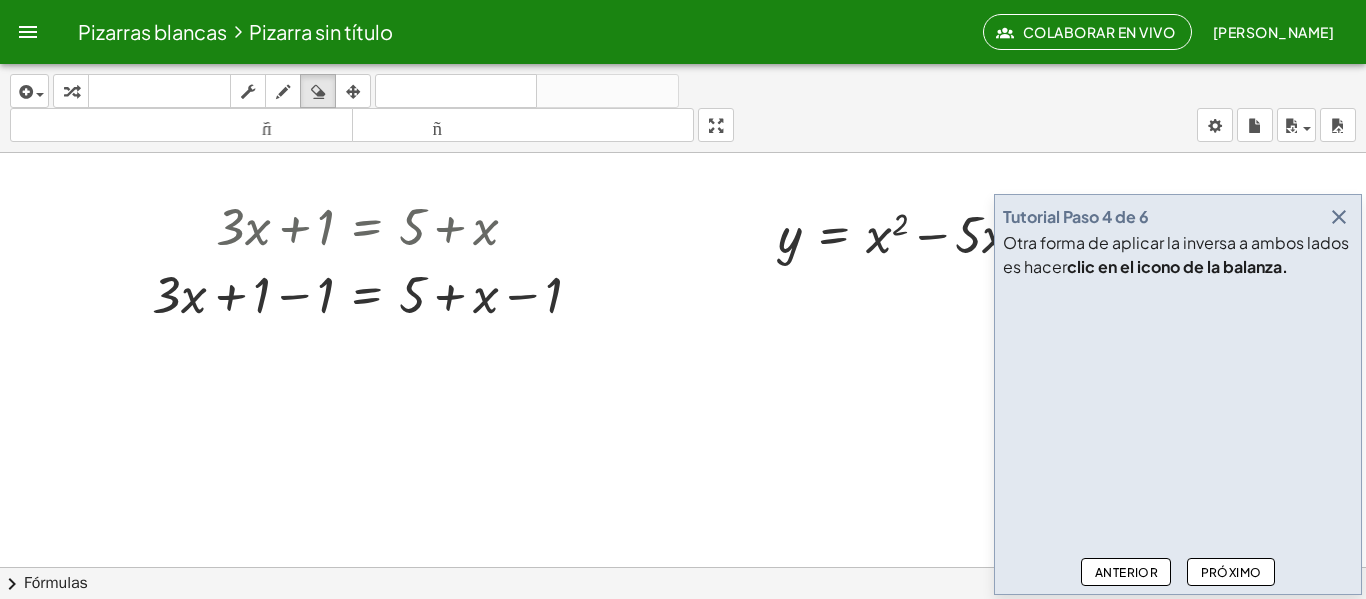 click on "Colaborar en vivo" at bounding box center (1099, 32) 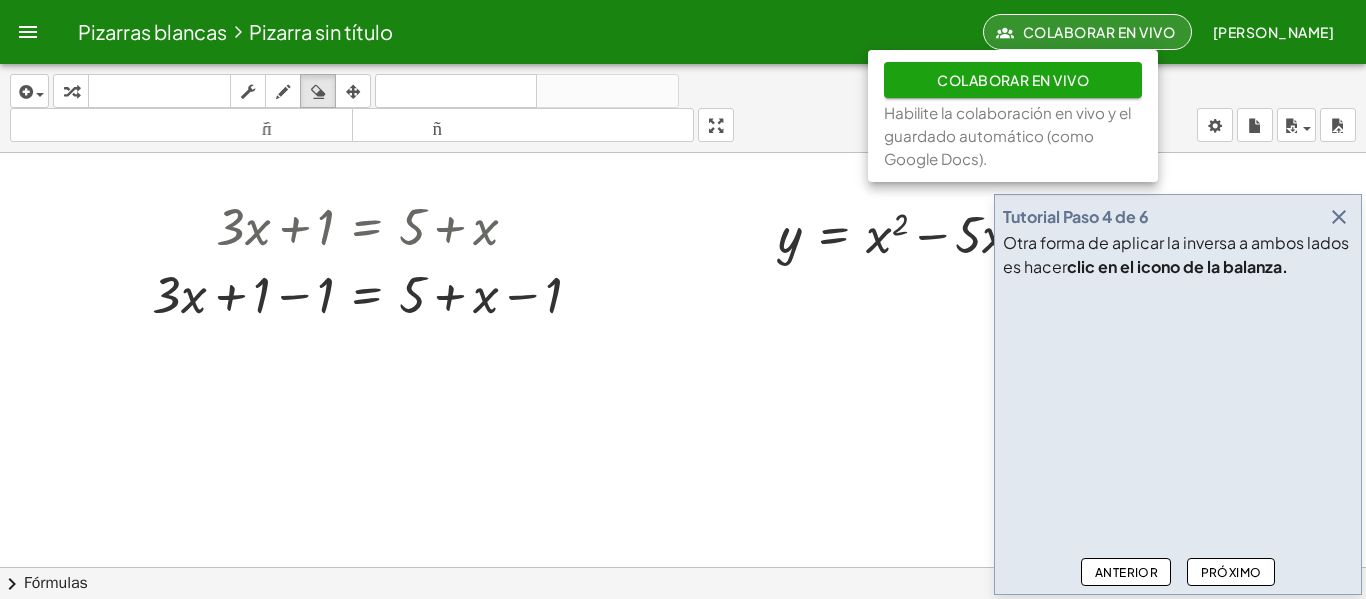 click on "Colaborar en vivo" at bounding box center [1099, 32] 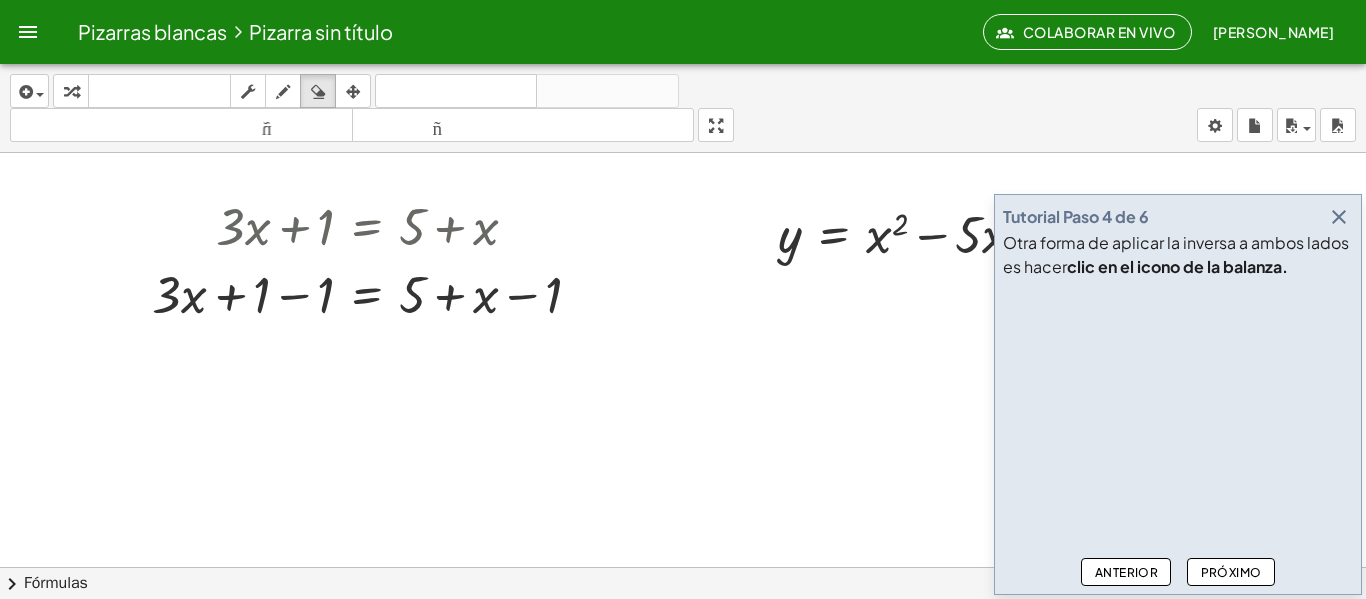 click 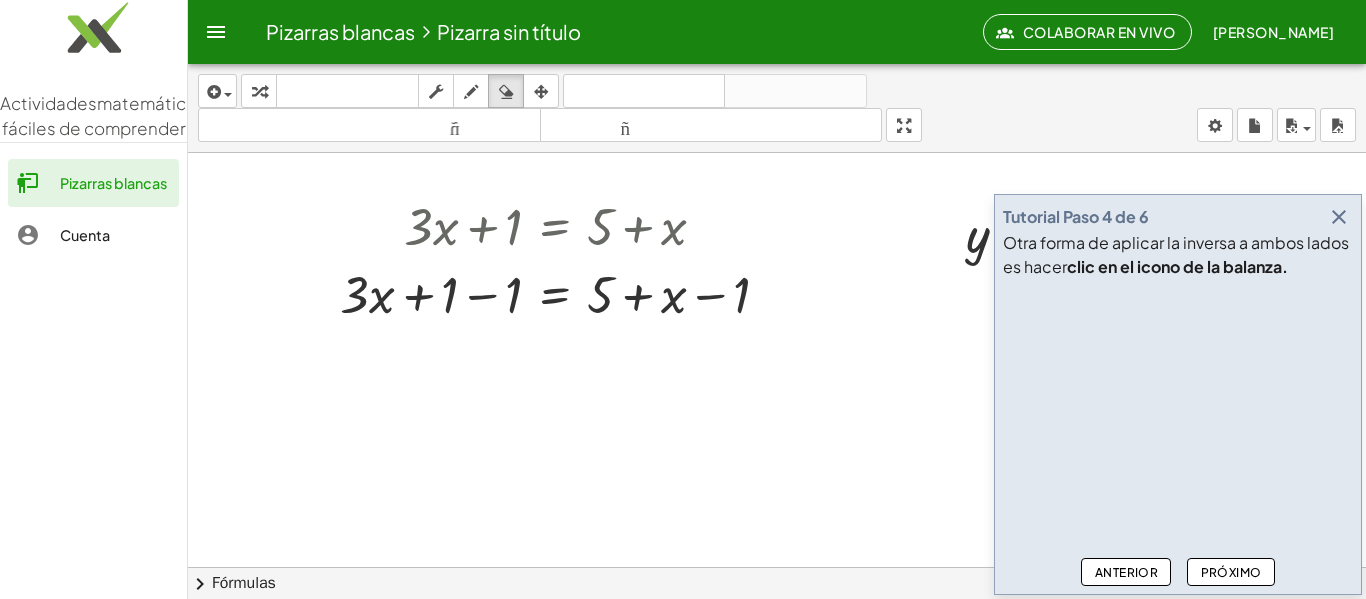 click at bounding box center [777, 645] 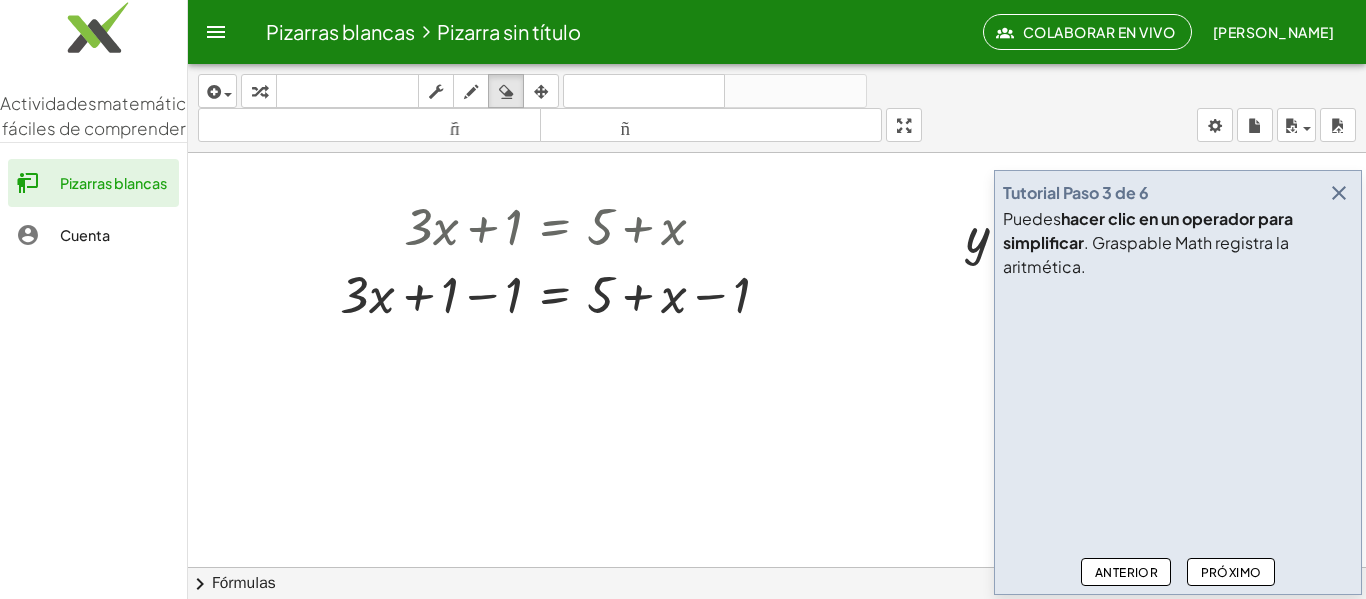 click at bounding box center (777, 645) 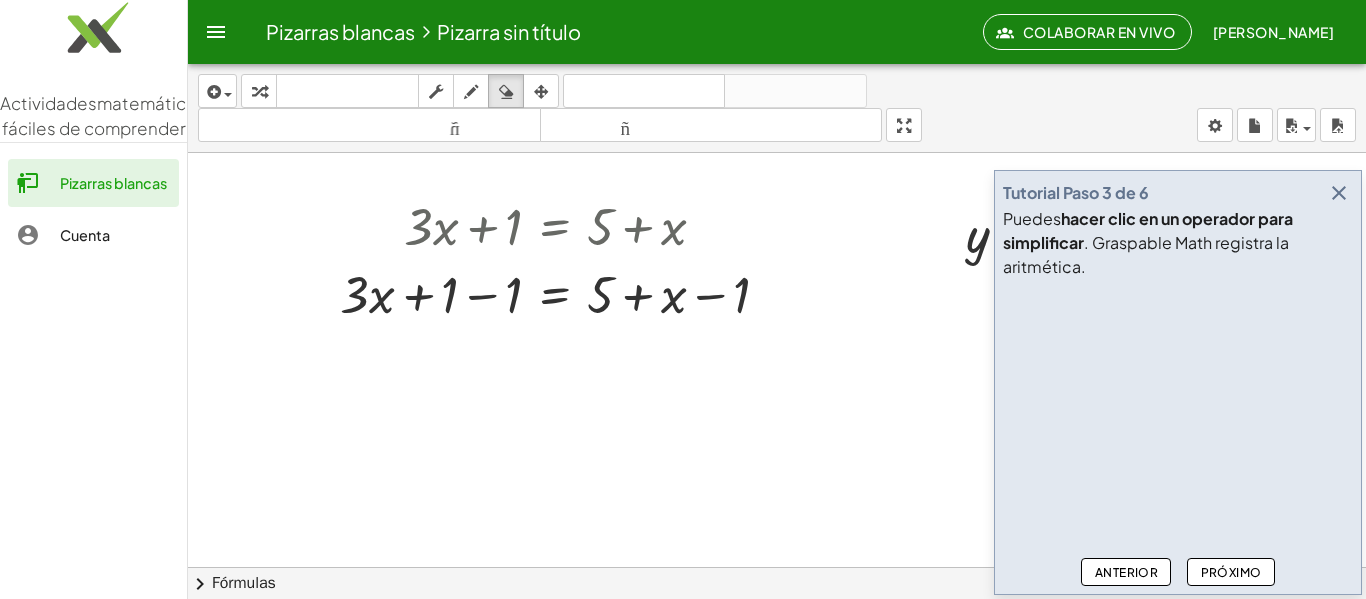 click at bounding box center (777, 645) 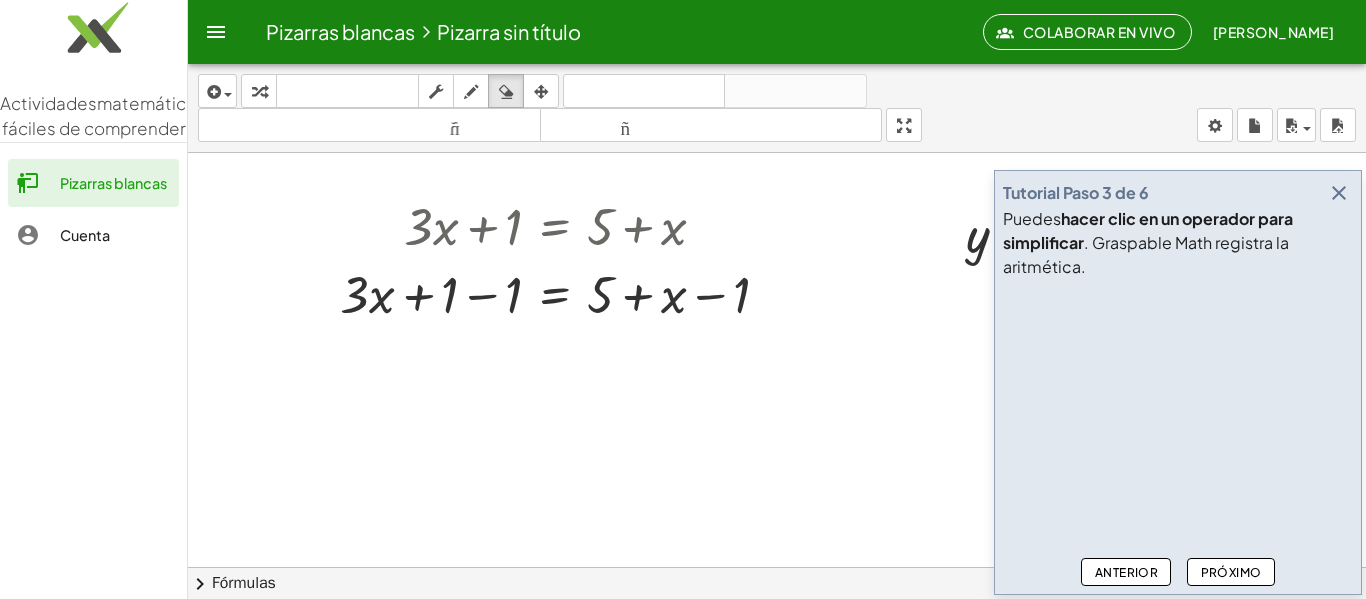 click at bounding box center [216, 32] 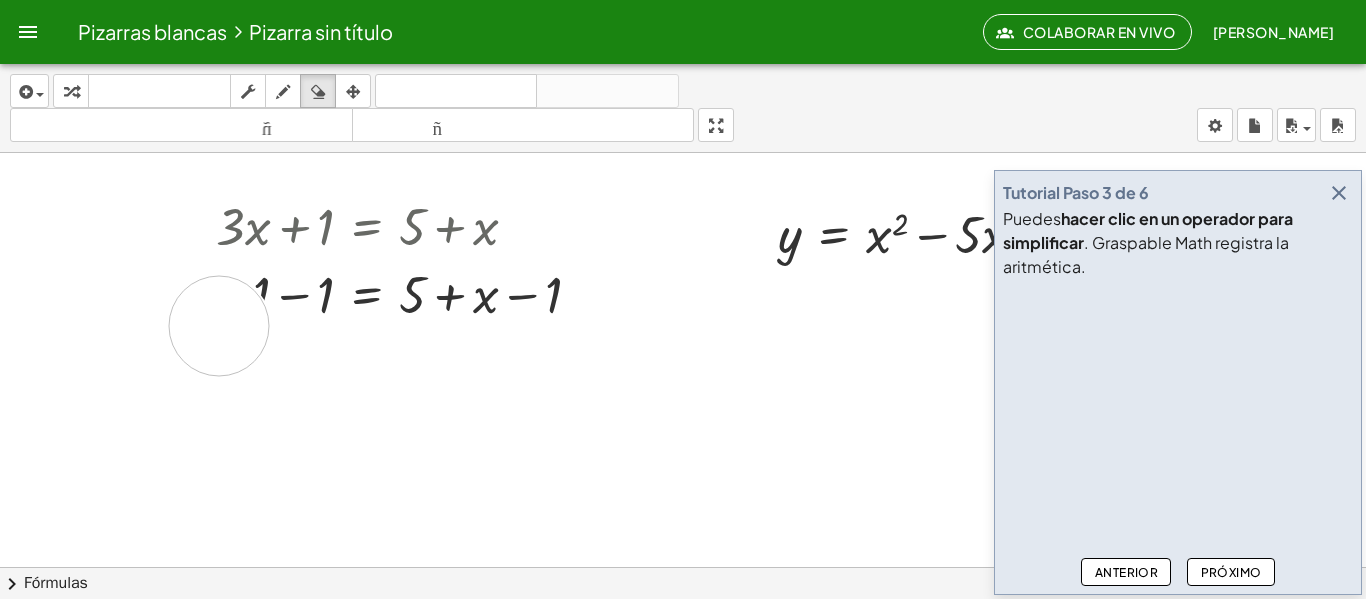 drag, startPoint x: 170, startPoint y: 297, endPoint x: 214, endPoint y: 303, distance: 44.407207 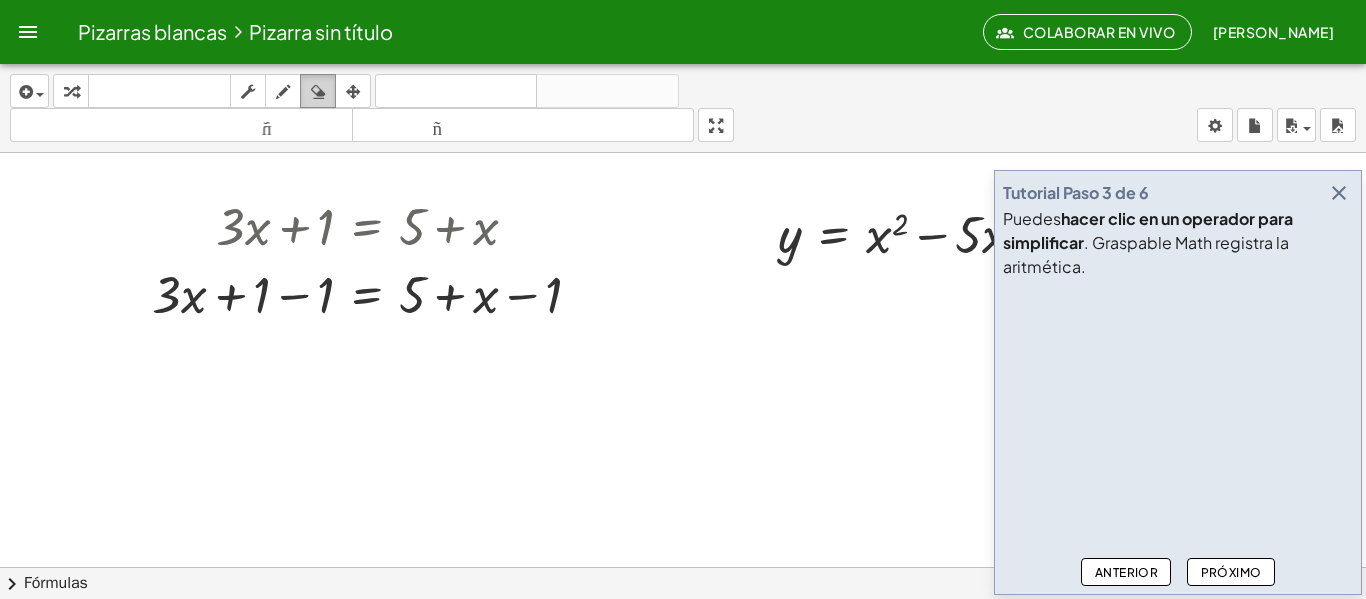 click at bounding box center [318, 92] 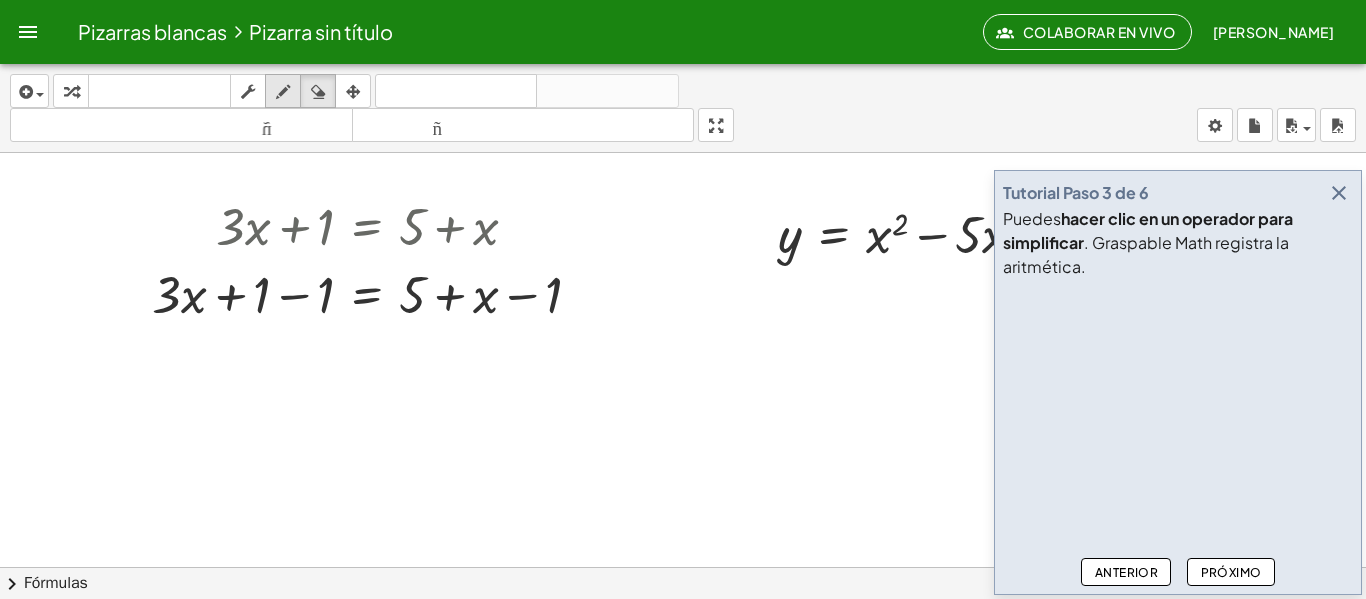 click at bounding box center (283, 92) 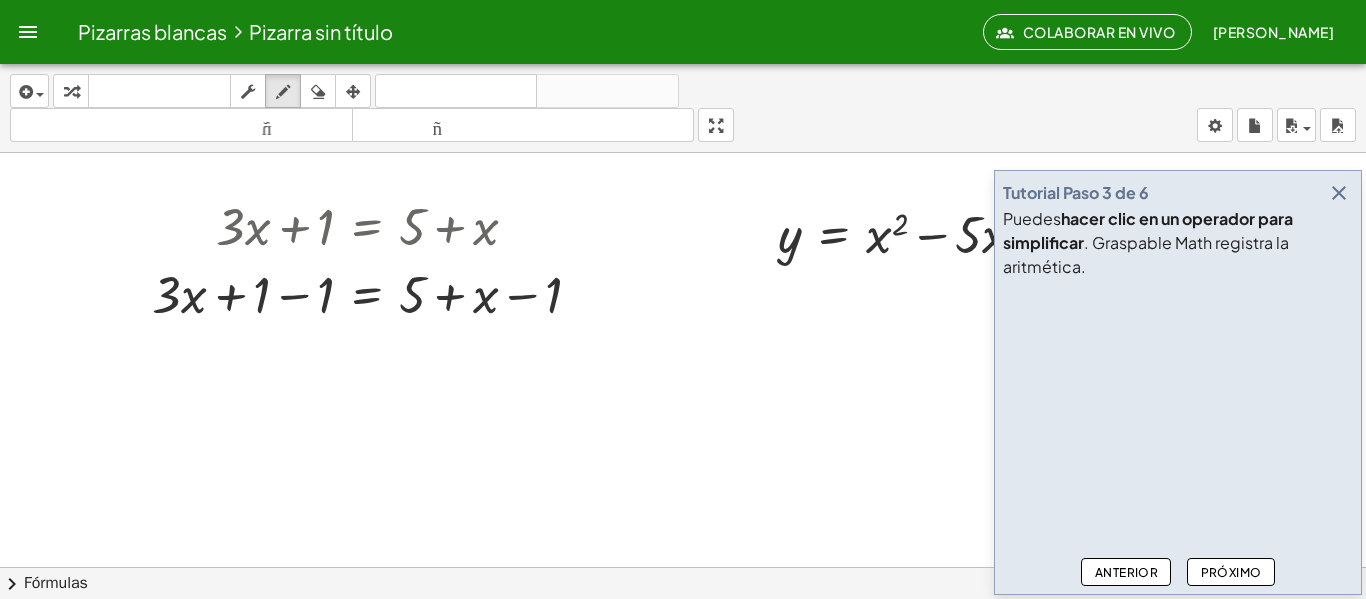 drag, startPoint x: 165, startPoint y: 289, endPoint x: 174, endPoint y: 310, distance: 22.847319 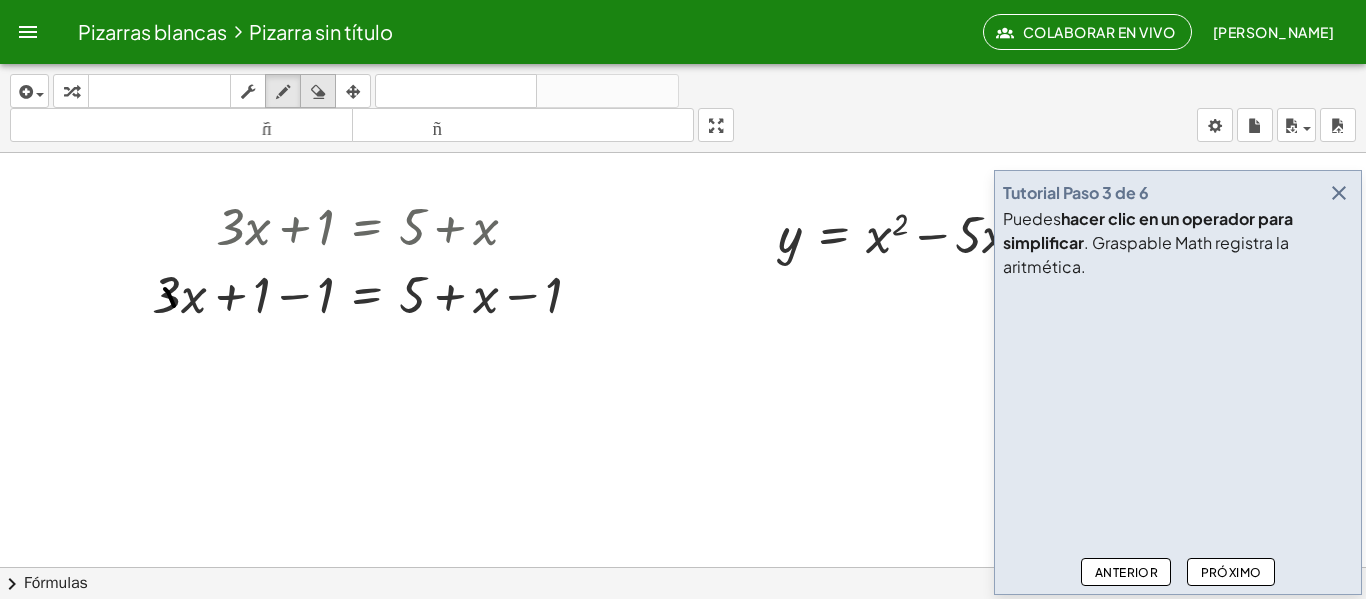 click at bounding box center (318, 92) 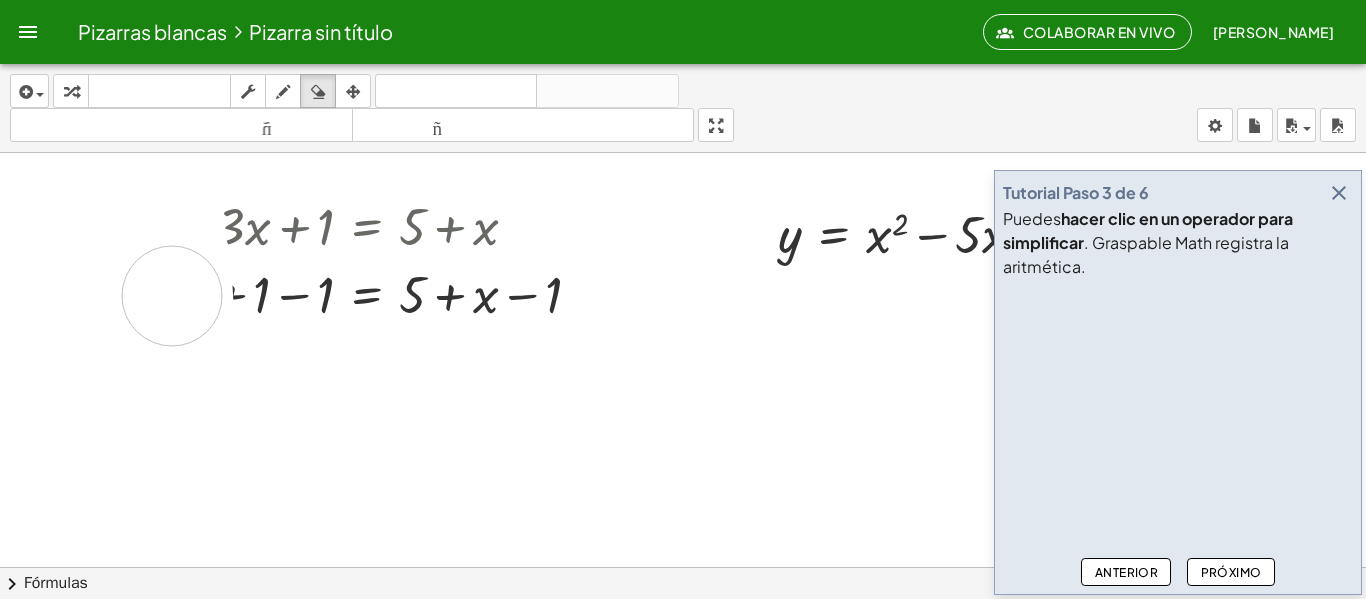 drag, startPoint x: 186, startPoint y: 332, endPoint x: 193, endPoint y: 255, distance: 77.31753 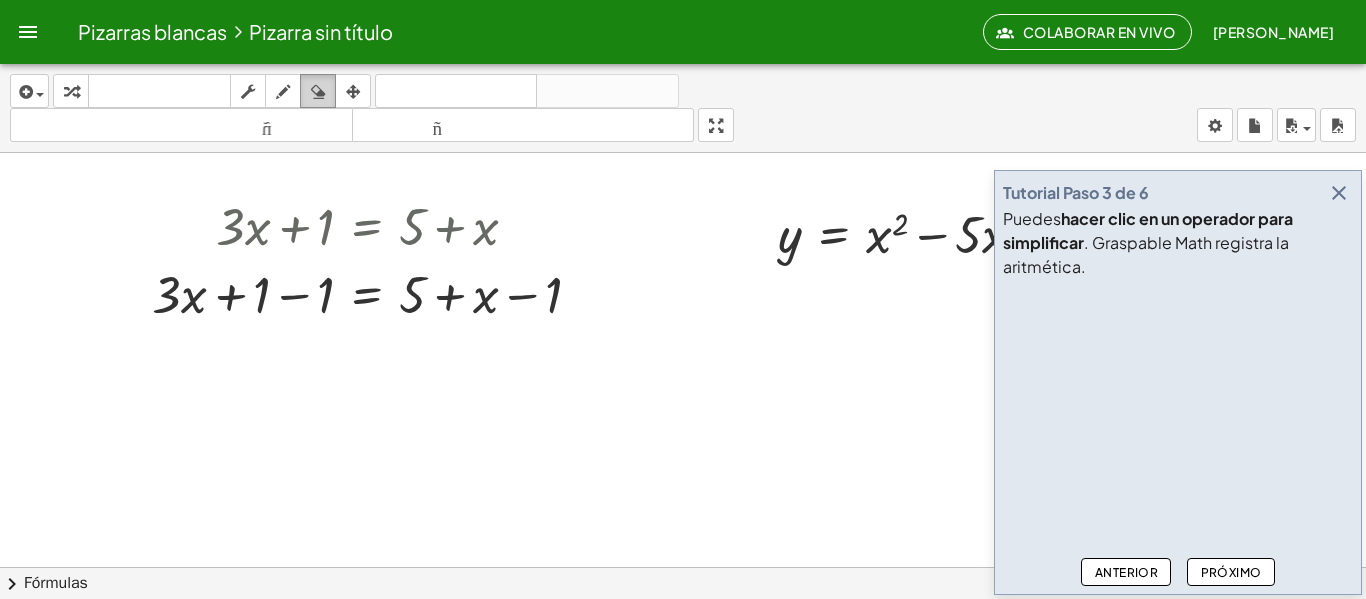 click on "borrar" at bounding box center [318, 91] 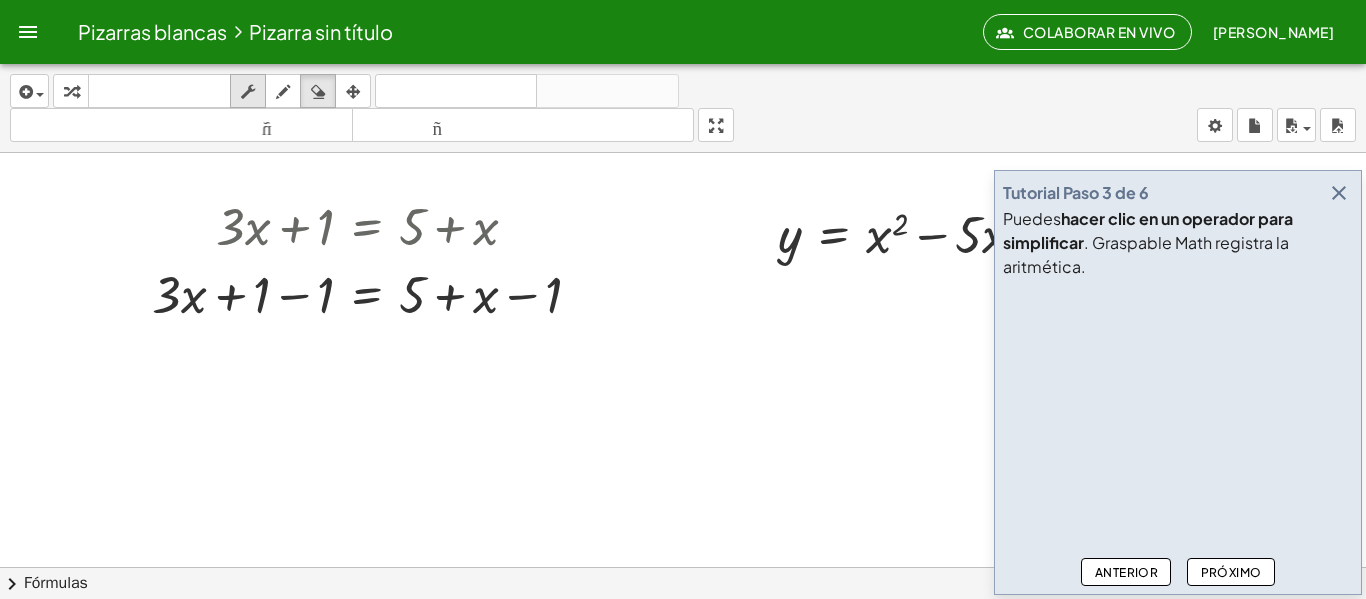 click at bounding box center [248, 92] 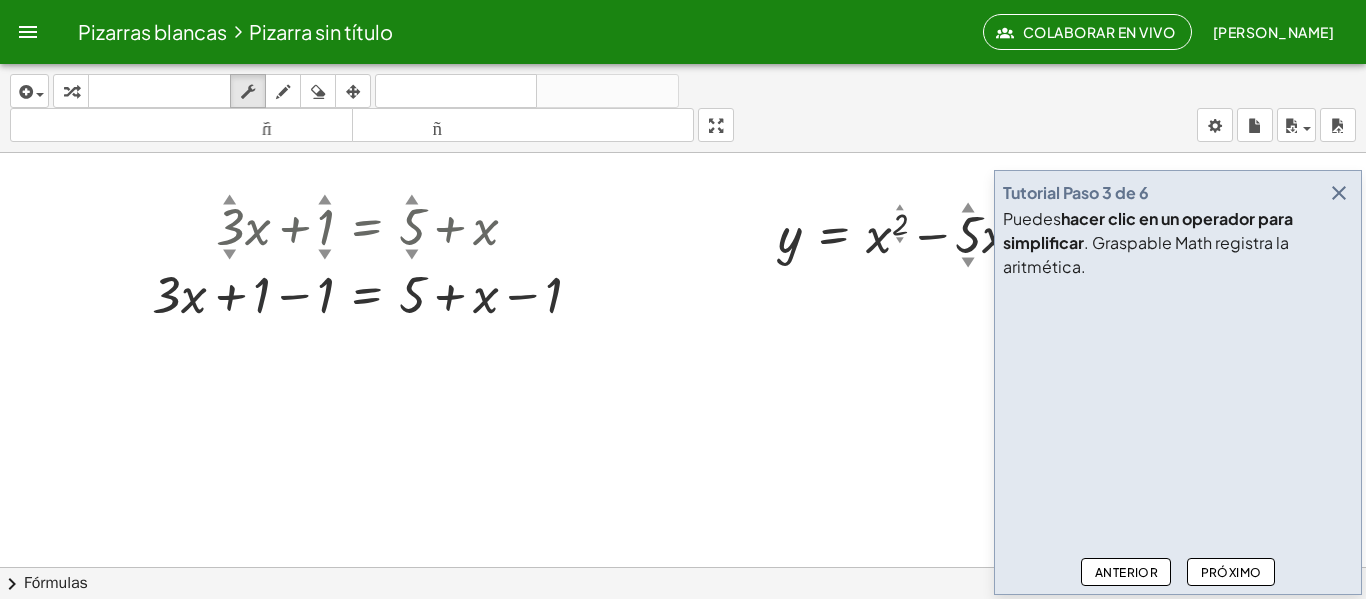 drag, startPoint x: 274, startPoint y: 301, endPoint x: 295, endPoint y: 321, distance: 29 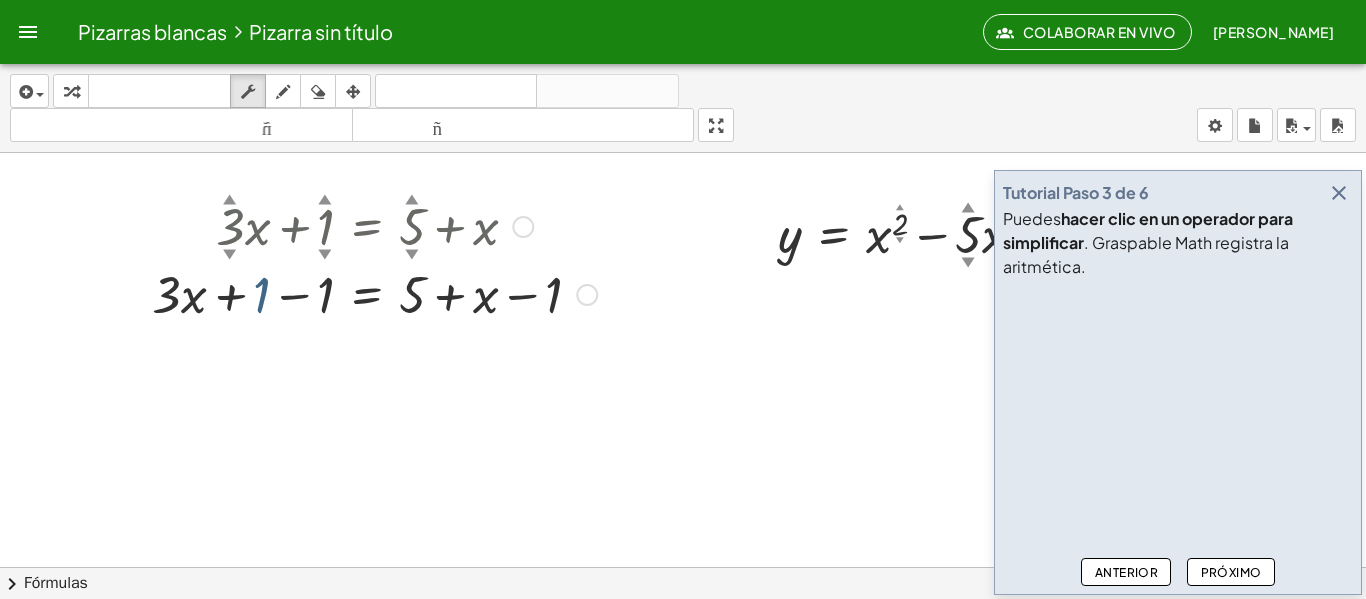 click at bounding box center (374, 225) 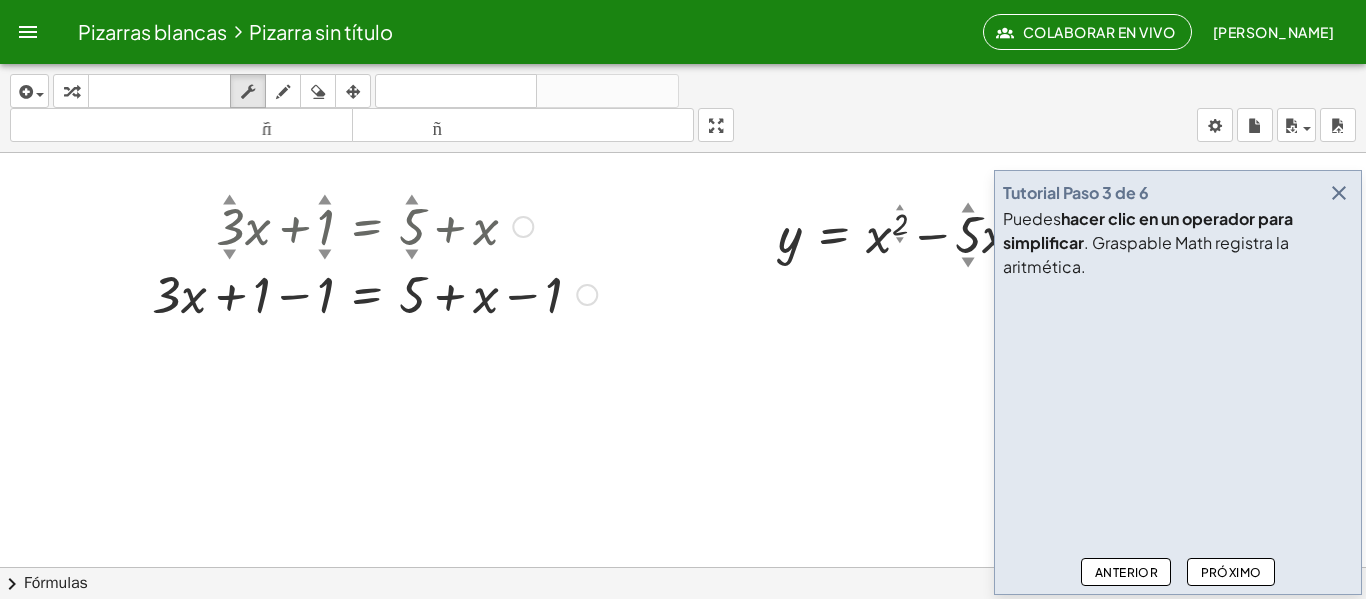 click at bounding box center [374, 225] 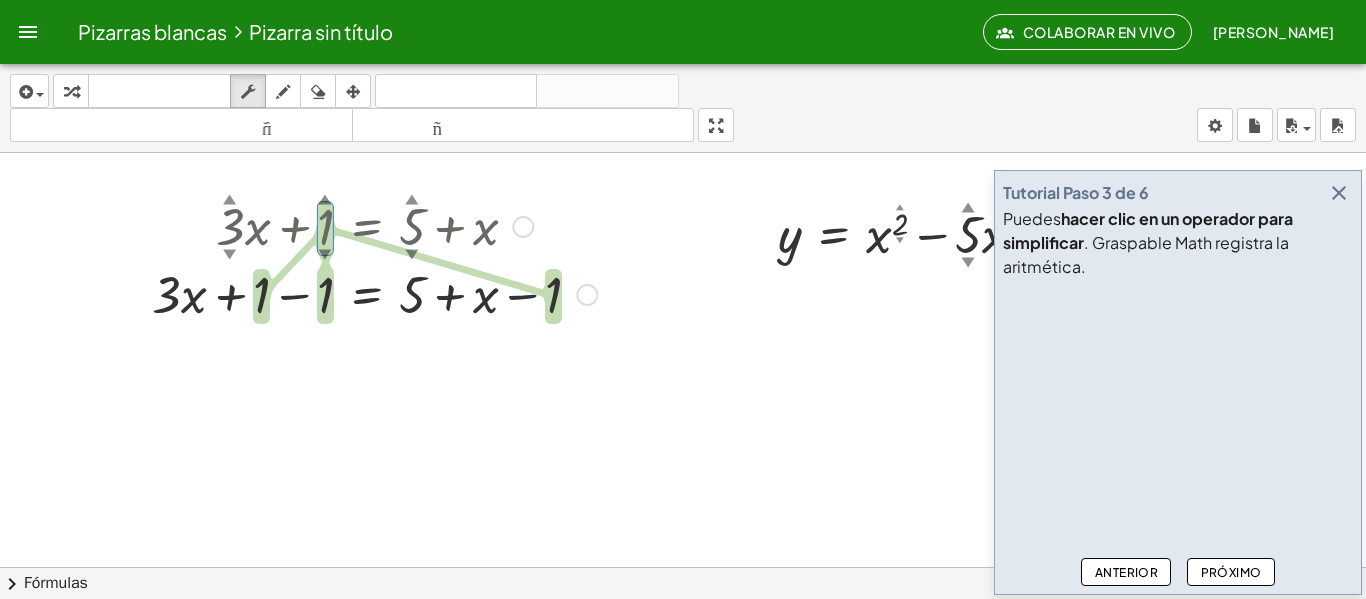 click at bounding box center (374, 293) 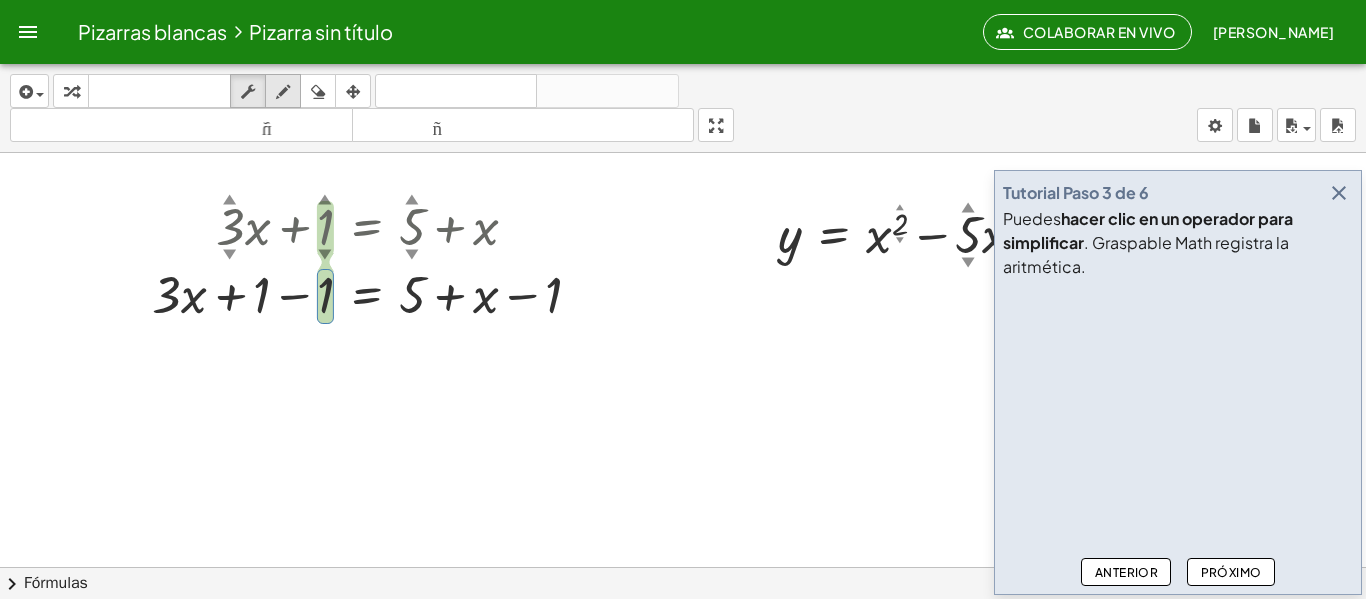 click at bounding box center [283, 92] 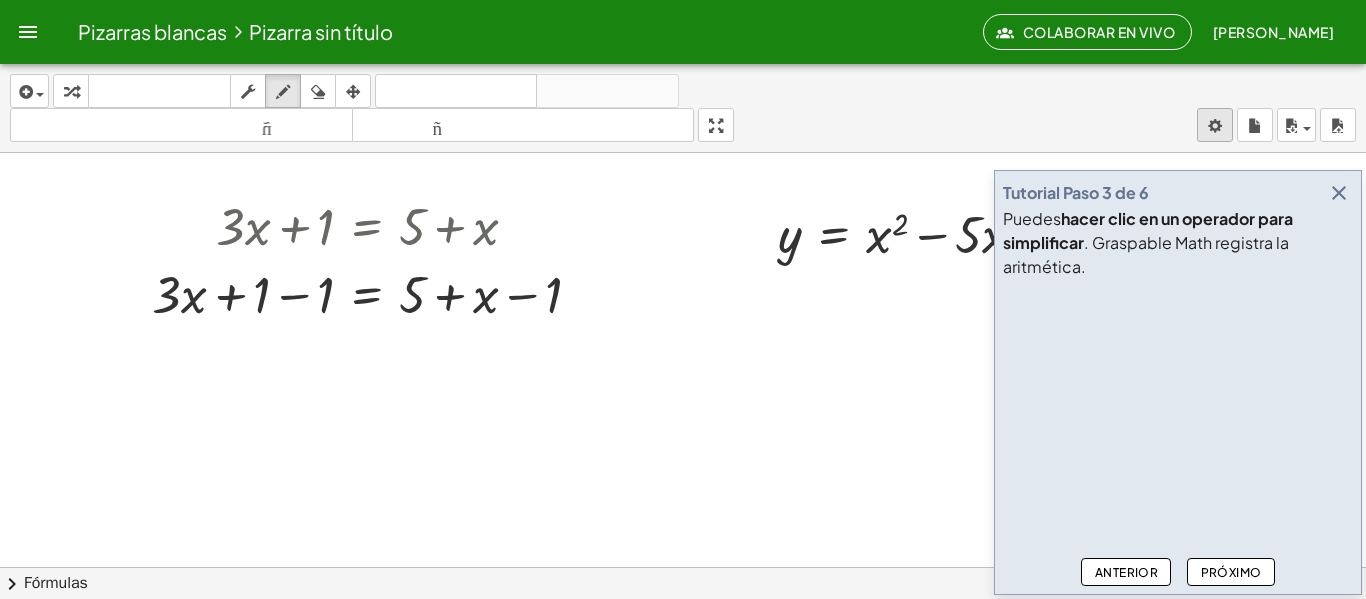 click on "Pizarras blancas     Pizarra sin título Colaborar en vivo [PERSON_NAME] Actividades  matemáticas fáciles de comprender Pizarras blancas Cuenta Tutorial Paso 3 de 6 Puedes  hacer clic en un operador para simplificar  . Graspable Math registra la aritmética. Anterior Próximo   insertar Seleccione uno: Expresión matemática Función Texto Vídeo de YouTube Graficando Geometría Geometría 3D transformar teclado teclado fregar dibujar borrar arreglar deshacer deshacer rehacer rehacer tamaño_del_formato menor tamaño_del_formato más grande pantalla completa carga   ahorrar nuevo ajustes + · 3 · x + 1 = + 5 + x Regresa a esta línea Copiar línea como LaTeX Derivación de copia como LaTeX + · 3 · x = + 5 + x + 1 − 1 − 1 y = + x 2 − · 5 · x + 6 × chevron_right Fórmulas
Arrastre un lado de una fórmula sobre una expresión resaltada en el lienzo para aplicarla.
Fórmula cuadrática
+ · a · x 2 + · b · x + c = 0 x = ·" at bounding box center (683, 299) 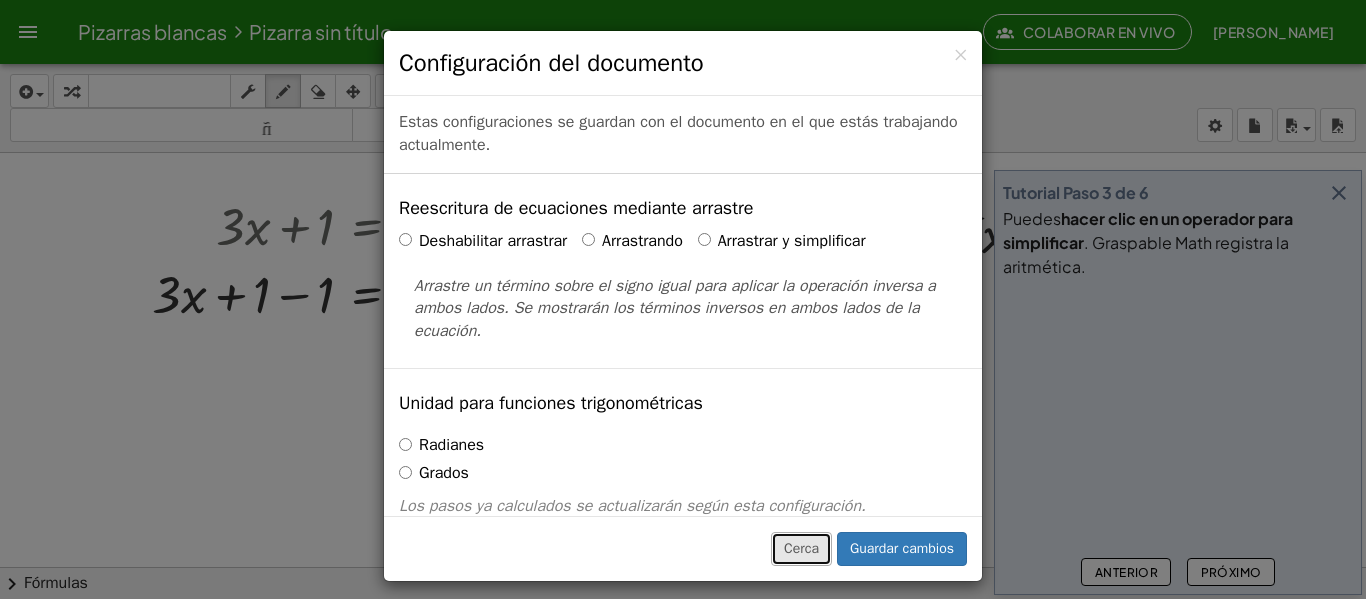 click on "Cerca" at bounding box center (801, 548) 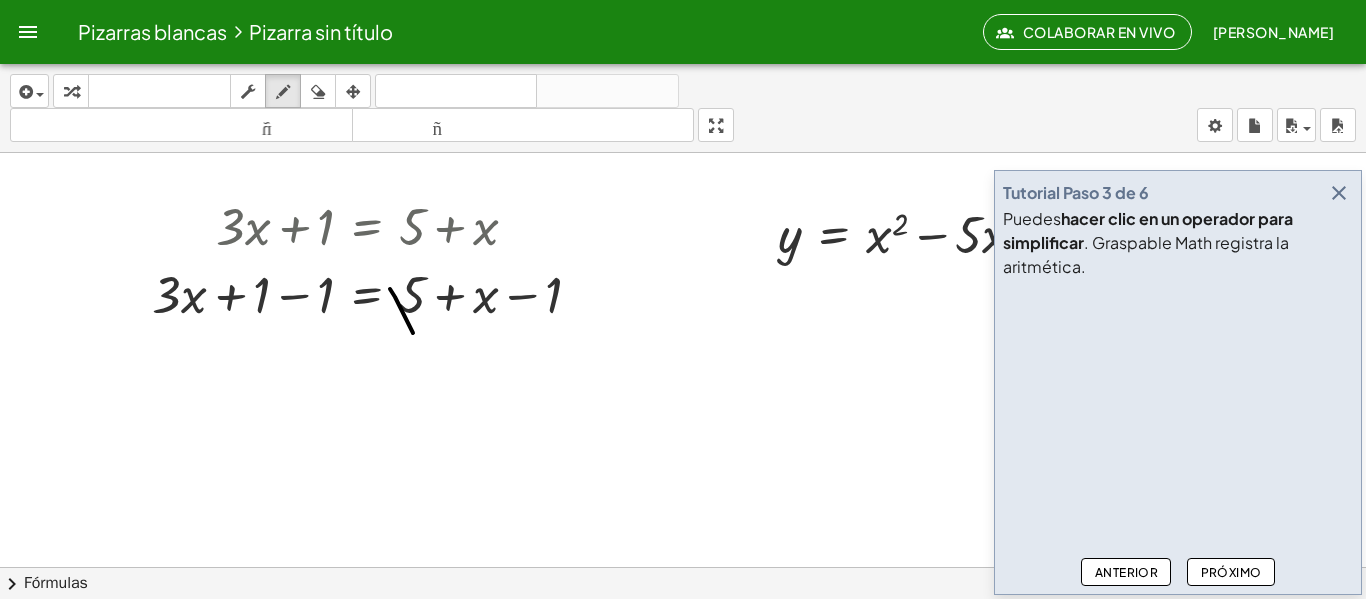 drag, startPoint x: 395, startPoint y: 297, endPoint x: 418, endPoint y: 351, distance: 58.694122 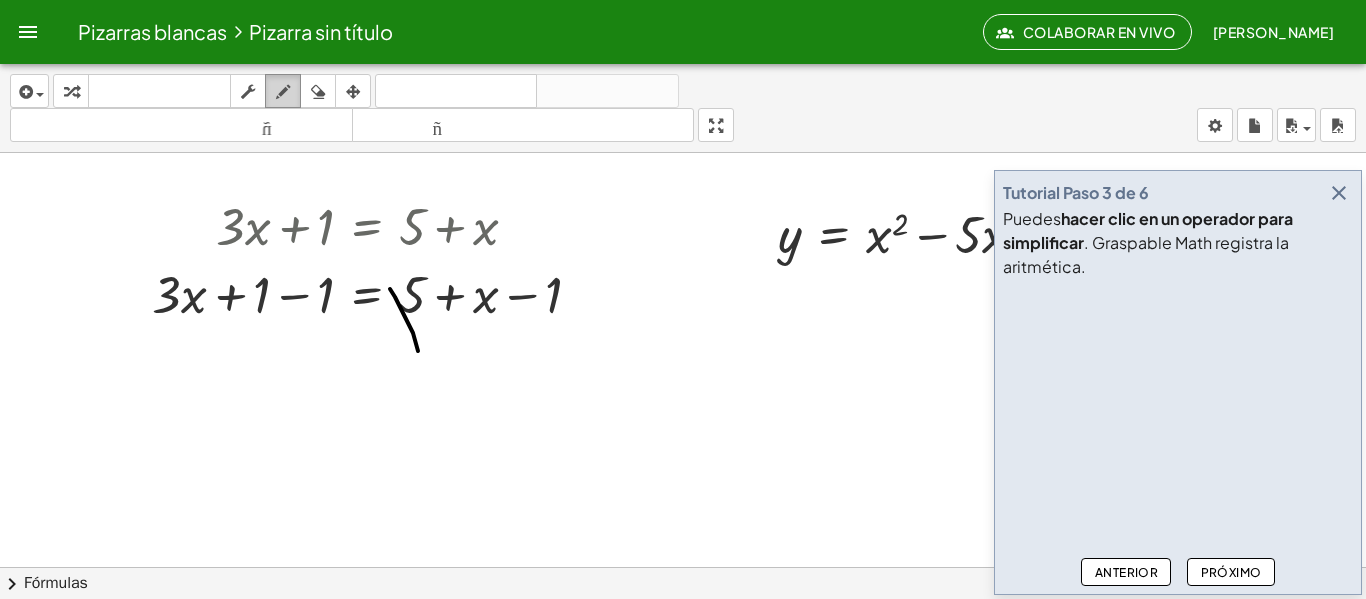 click at bounding box center [283, 91] 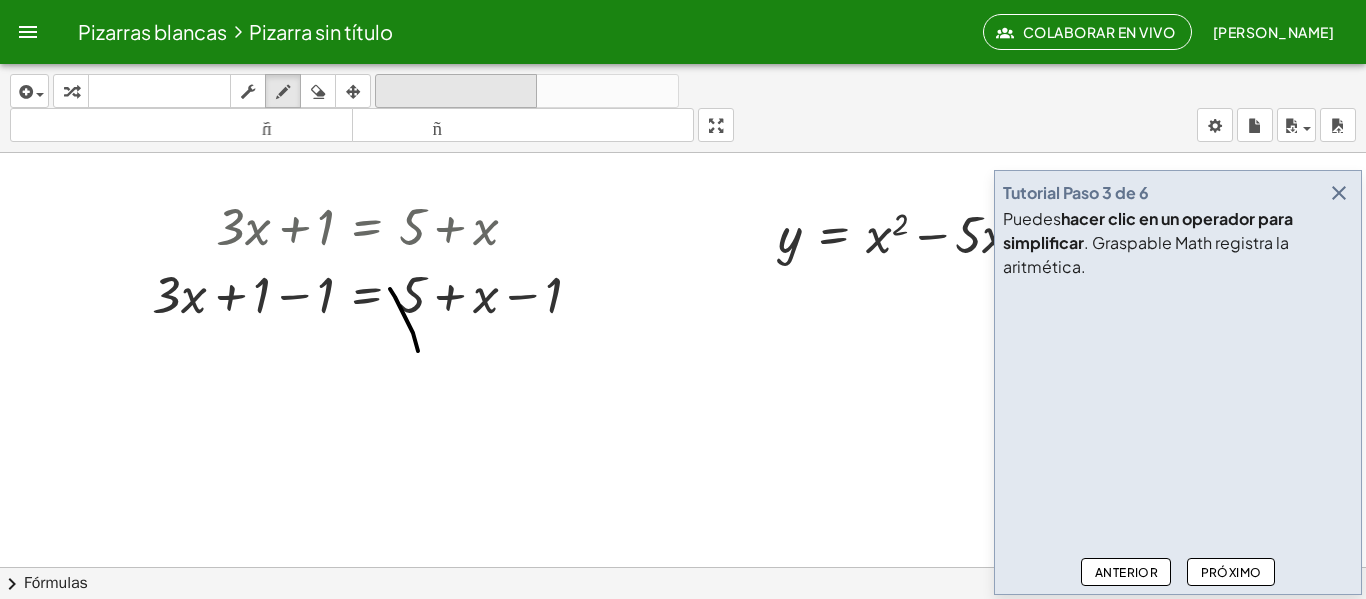 click on "deshacer" at bounding box center (456, 91) 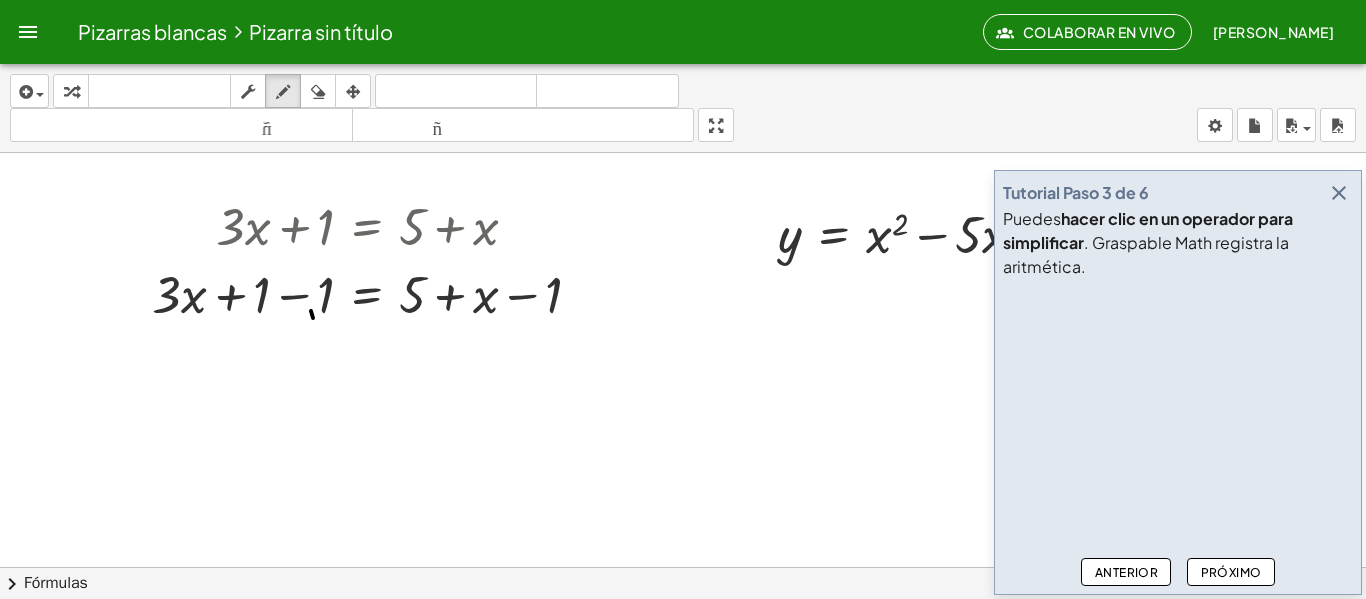click at bounding box center [683, 645] 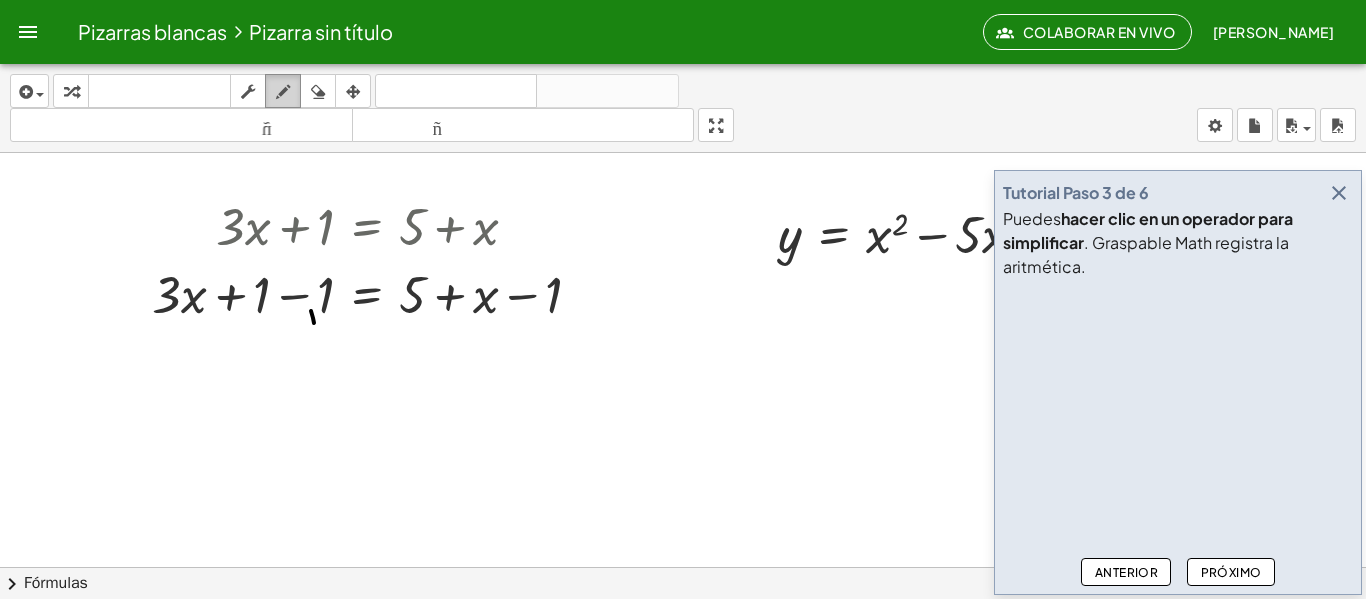 click at bounding box center (283, 92) 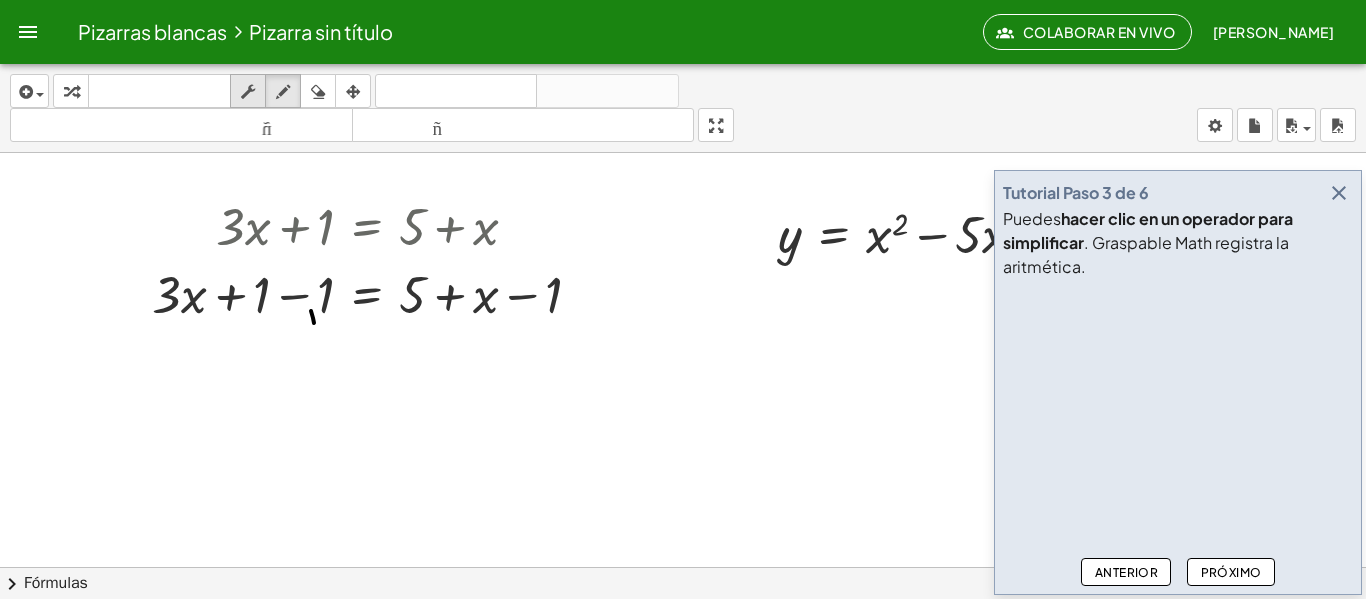 click on "fregar" at bounding box center (248, 91) 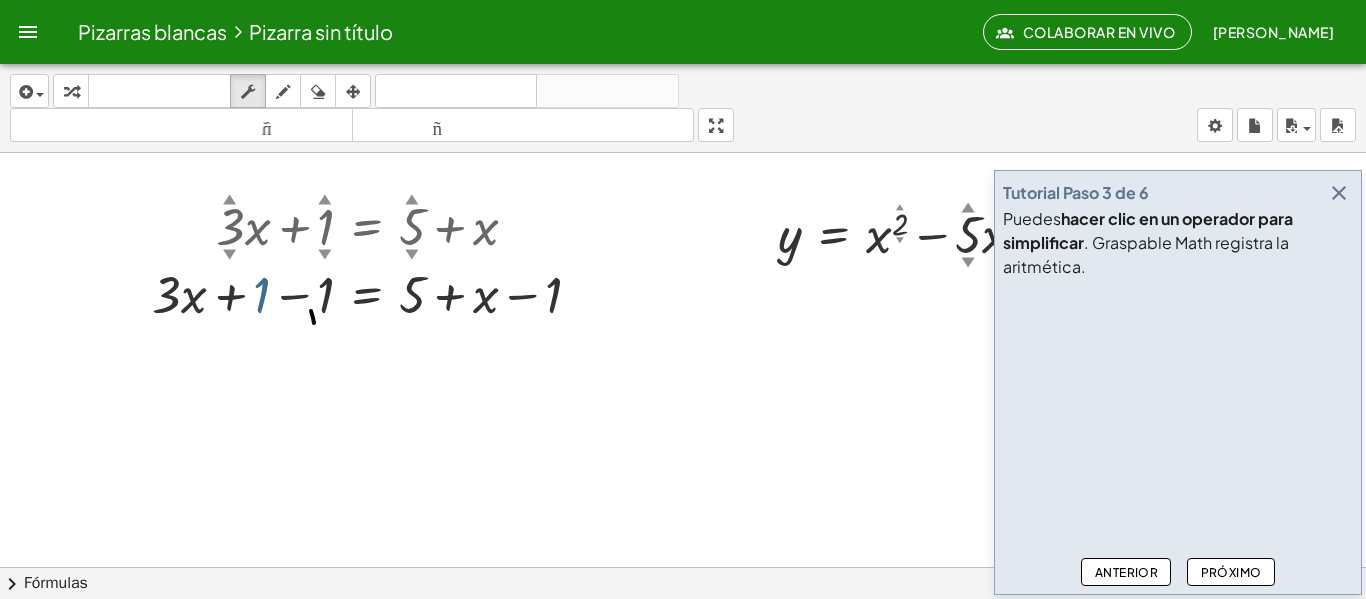 drag, startPoint x: 268, startPoint y: 303, endPoint x: 382, endPoint y: 396, distance: 147.12239 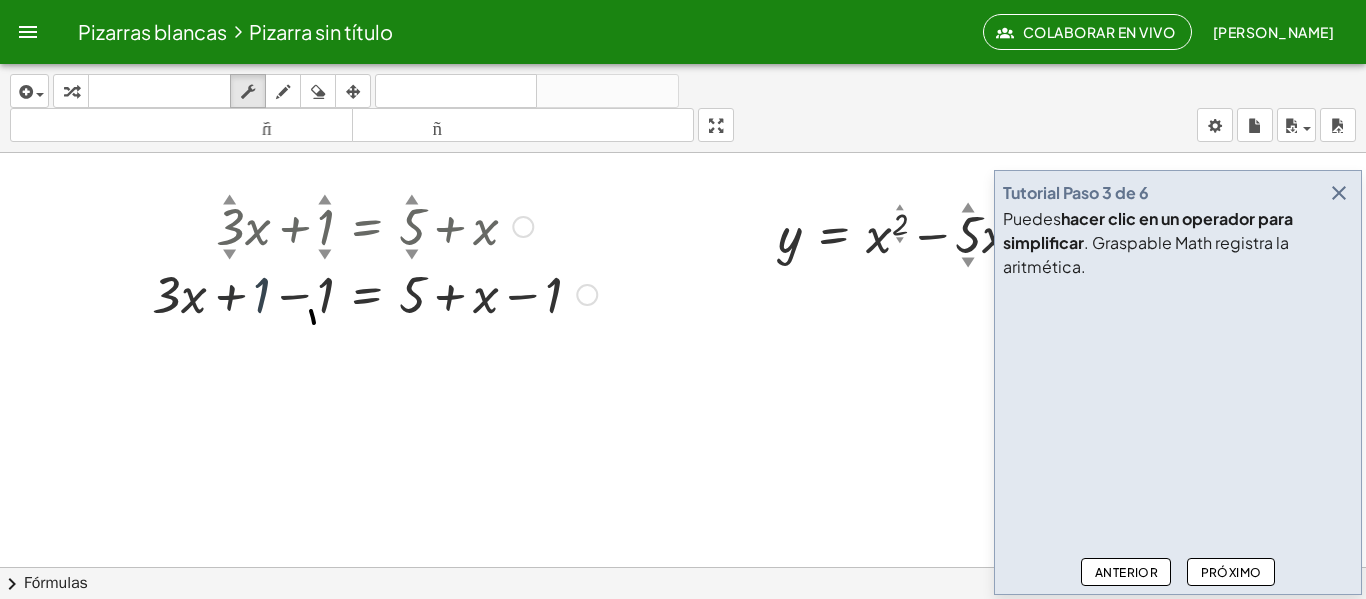 click at bounding box center (374, 293) 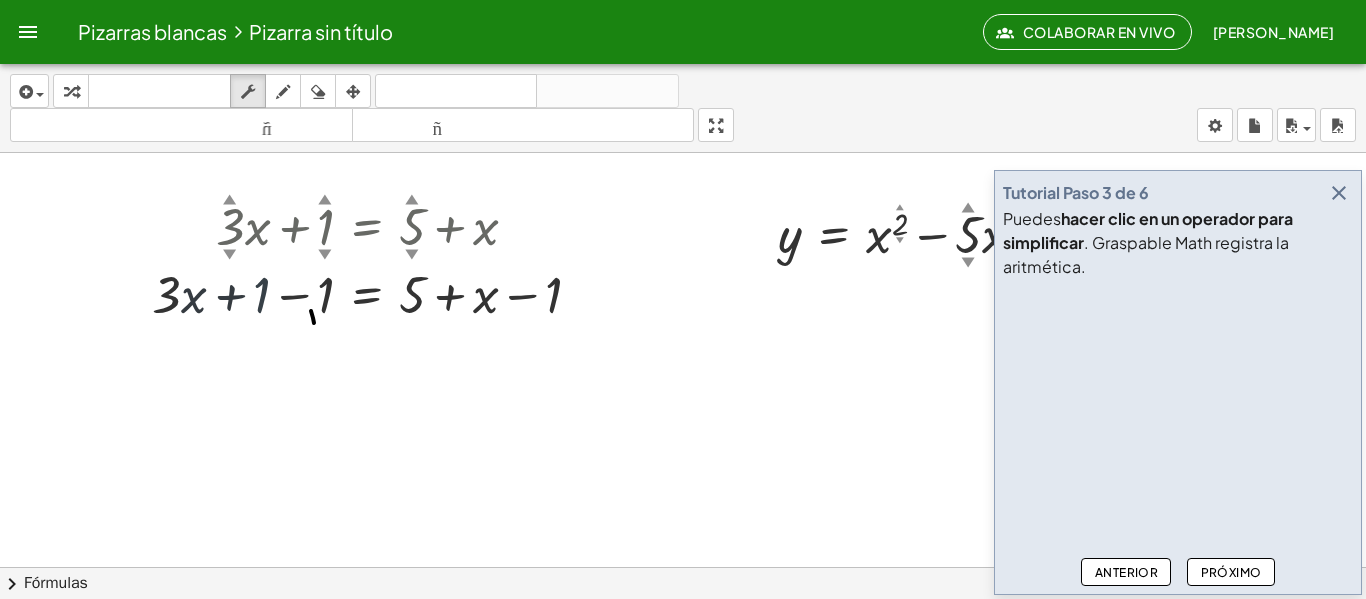 drag, startPoint x: 197, startPoint y: 300, endPoint x: 174, endPoint y: 302, distance: 23.086792 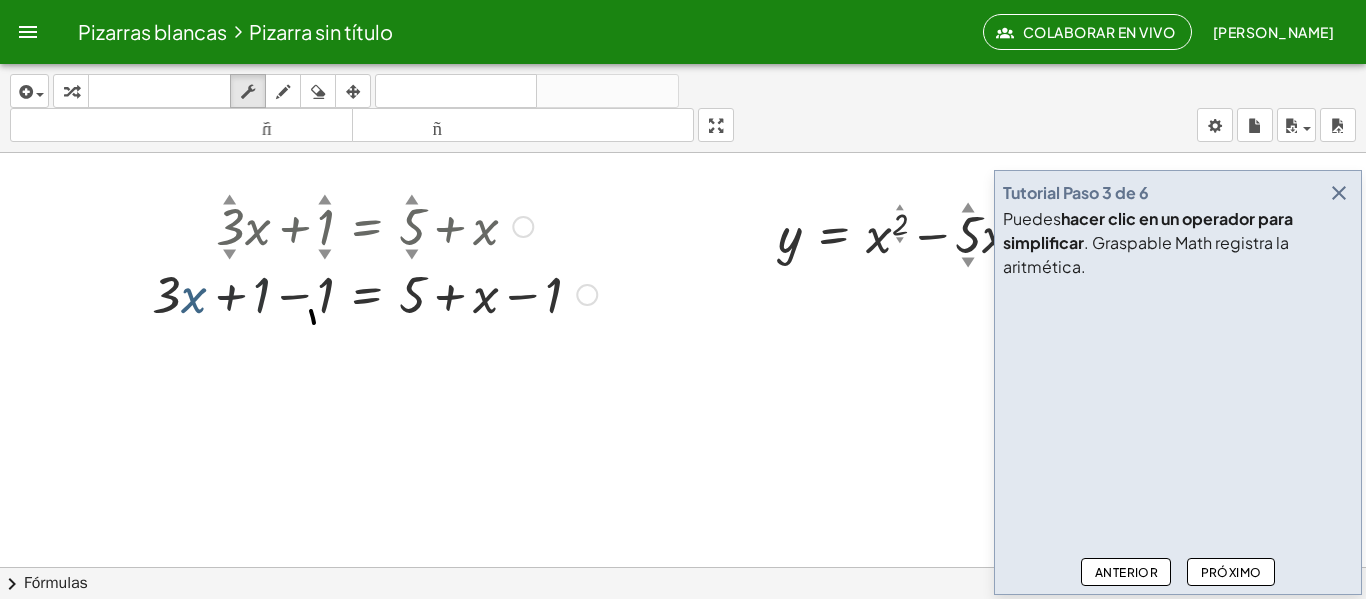 drag, startPoint x: 160, startPoint y: 296, endPoint x: 279, endPoint y: 298, distance: 119.01681 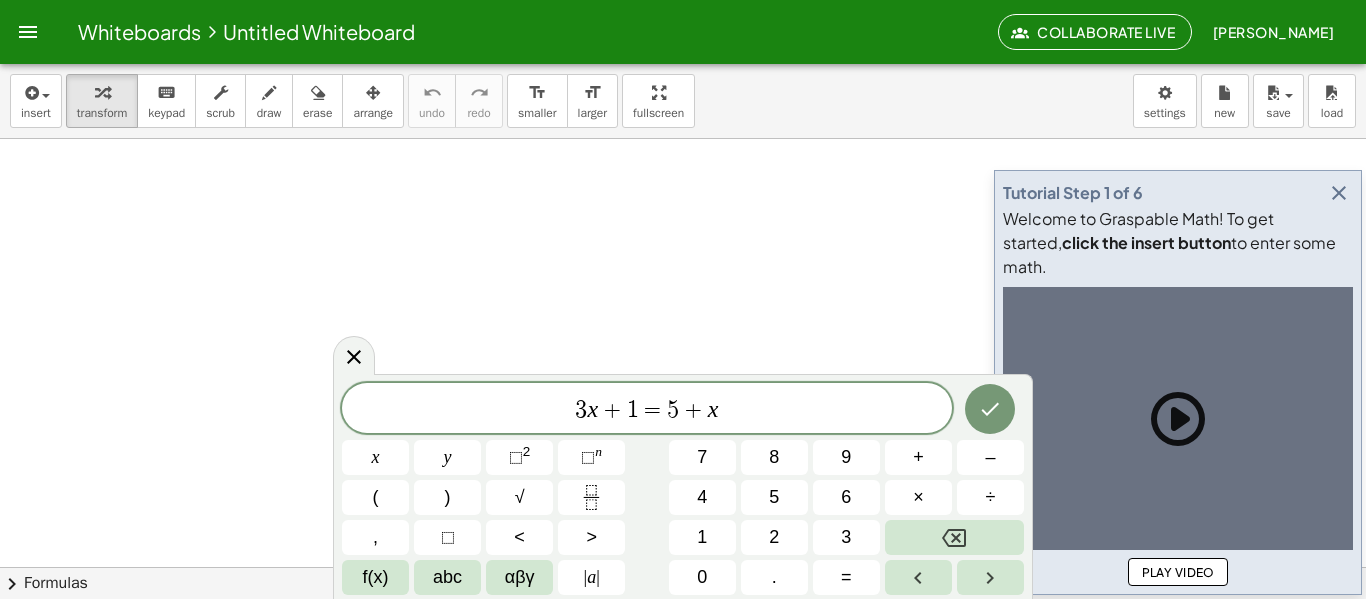 scroll, scrollTop: 0, scrollLeft: 0, axis: both 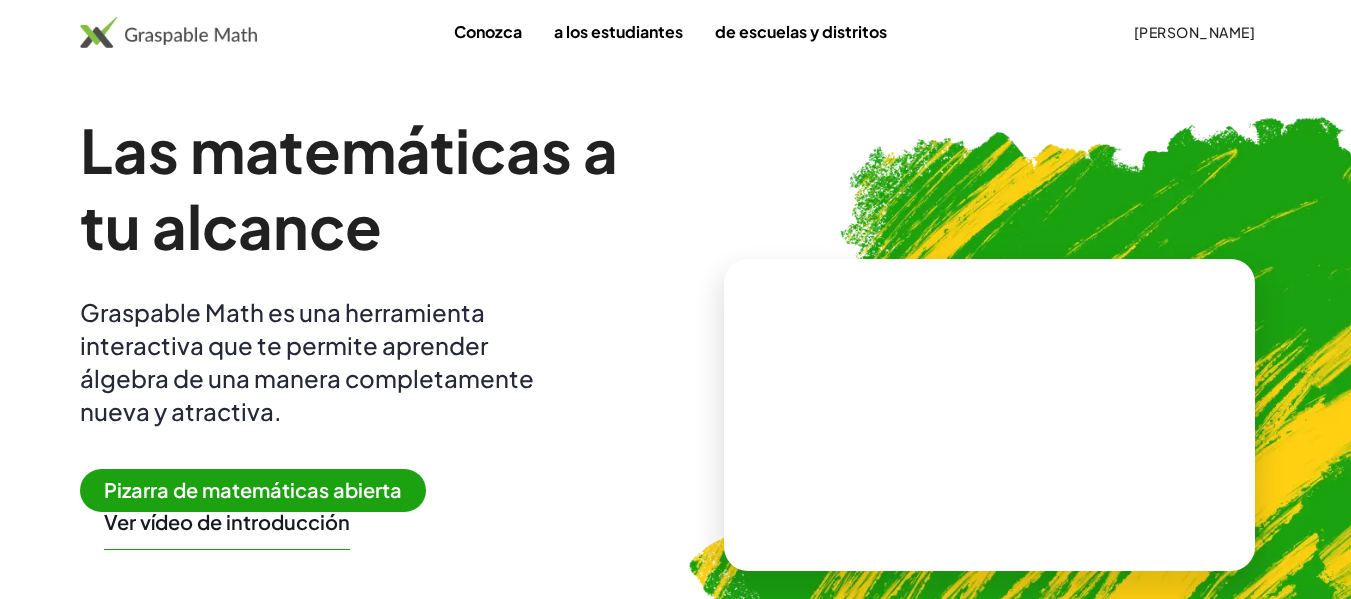 click on "a los estudiantes" at bounding box center [618, 31] 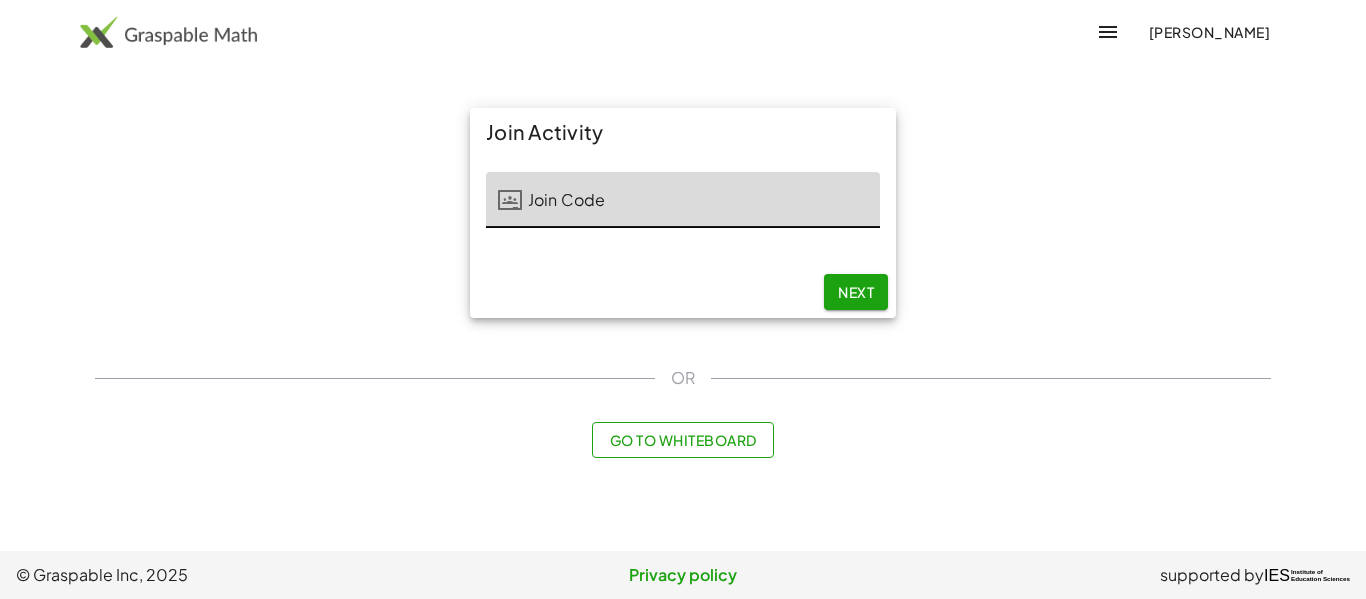 scroll, scrollTop: 0, scrollLeft: 0, axis: both 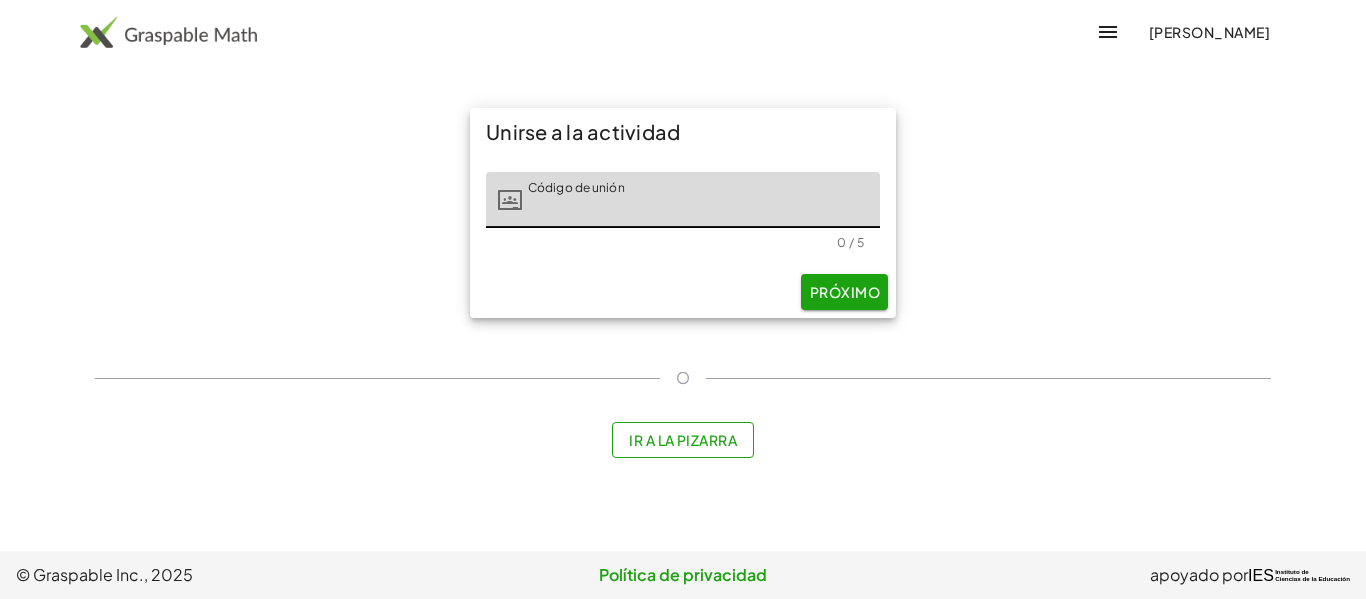 click at bounding box center (1108, 32) 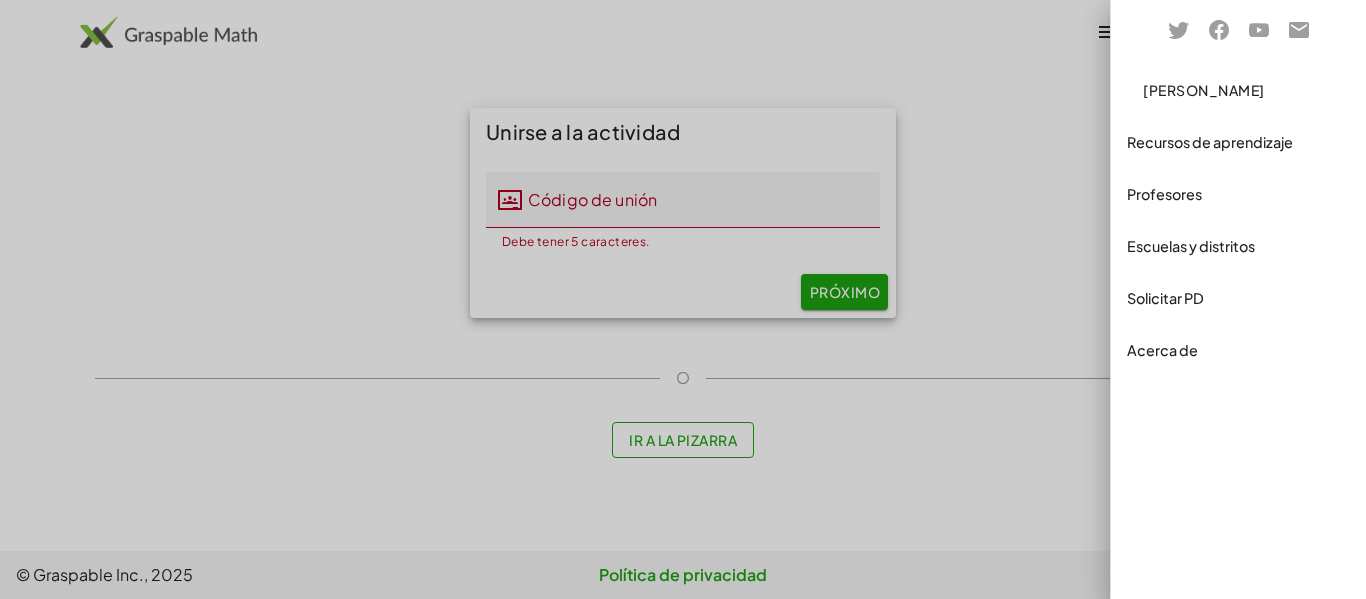 click on "Recursos de aprendizaje" at bounding box center [1210, 142] 